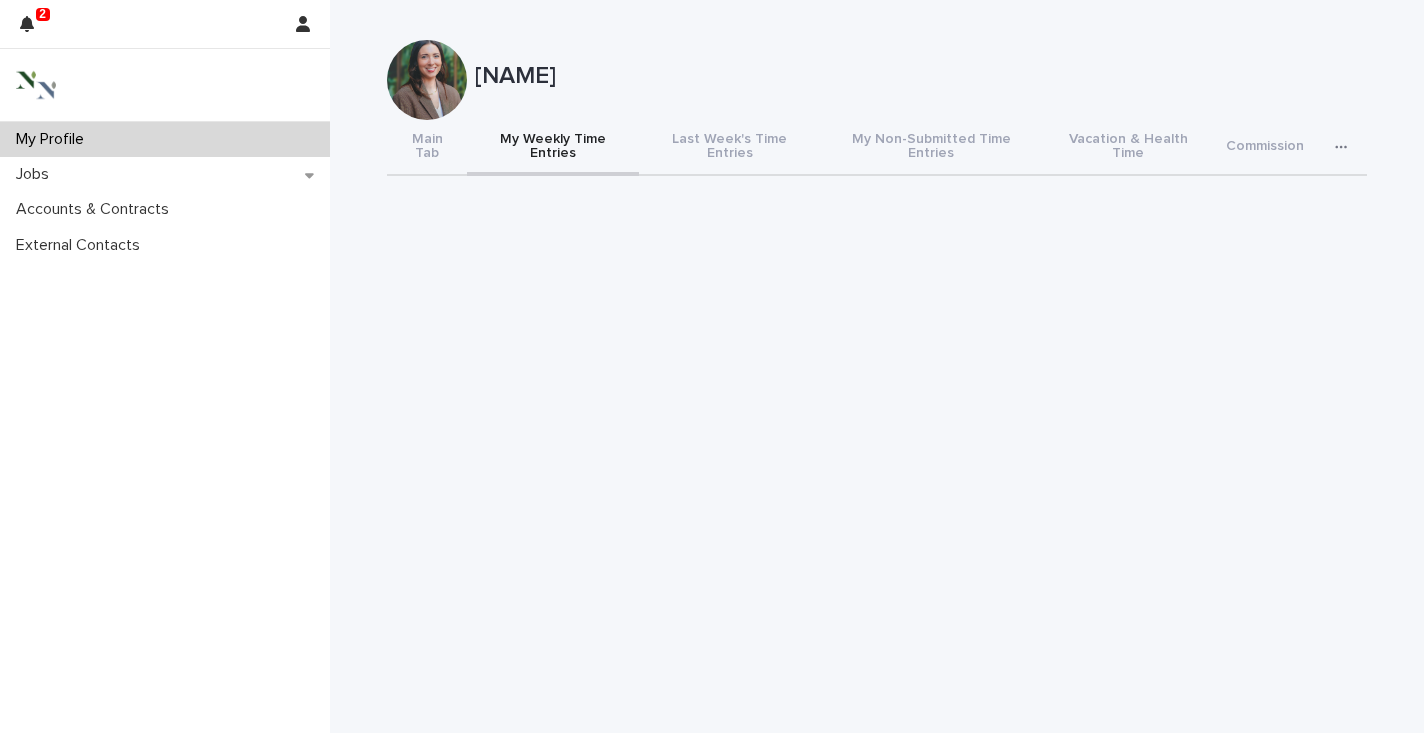 scroll, scrollTop: 0, scrollLeft: 0, axis: both 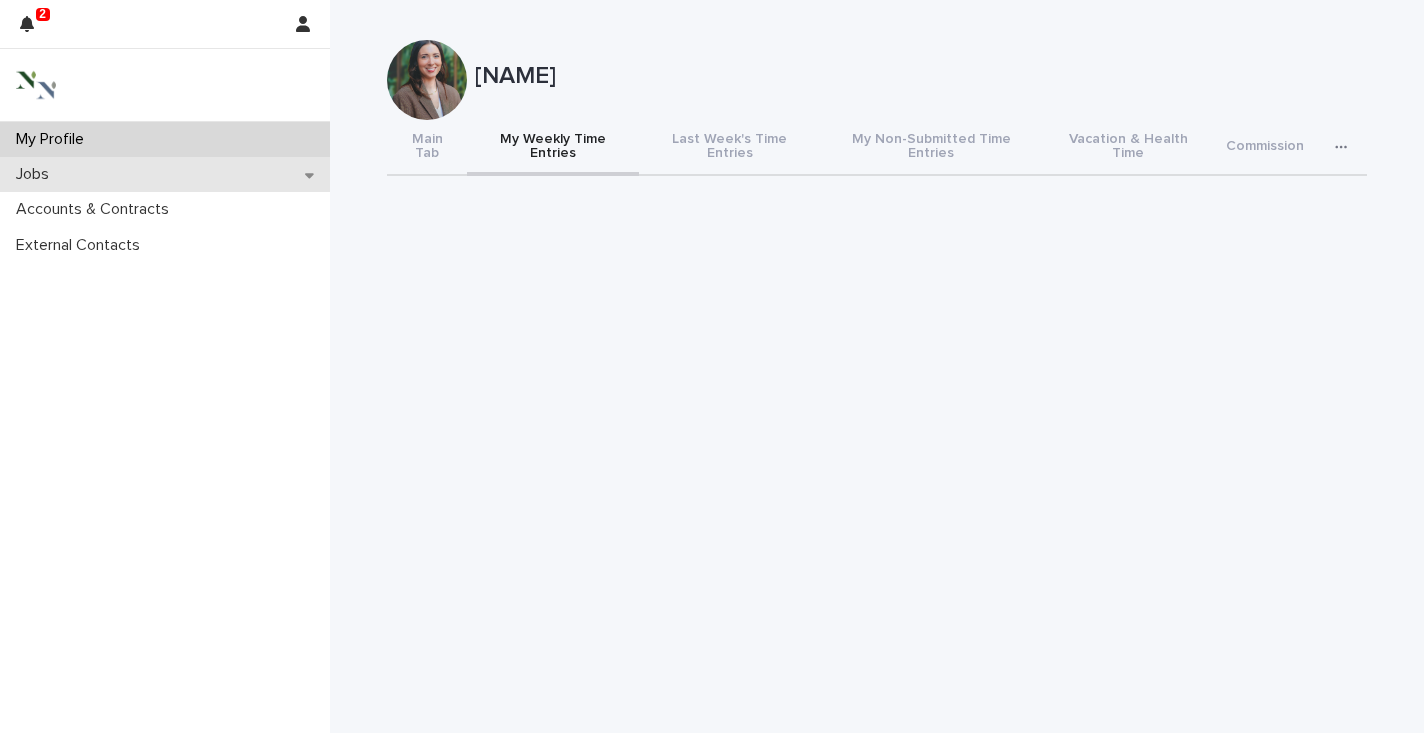 click on "Jobs" at bounding box center [165, 174] 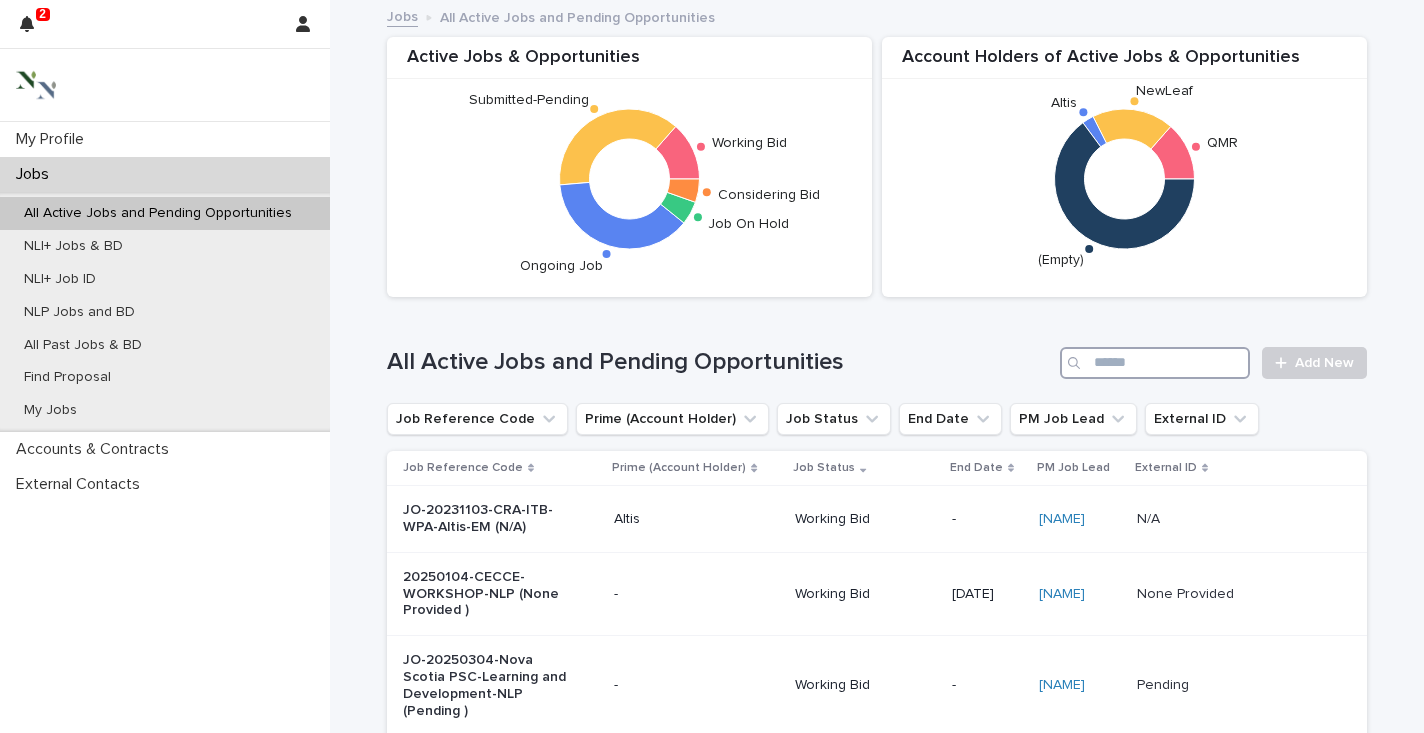 click at bounding box center (1155, 363) 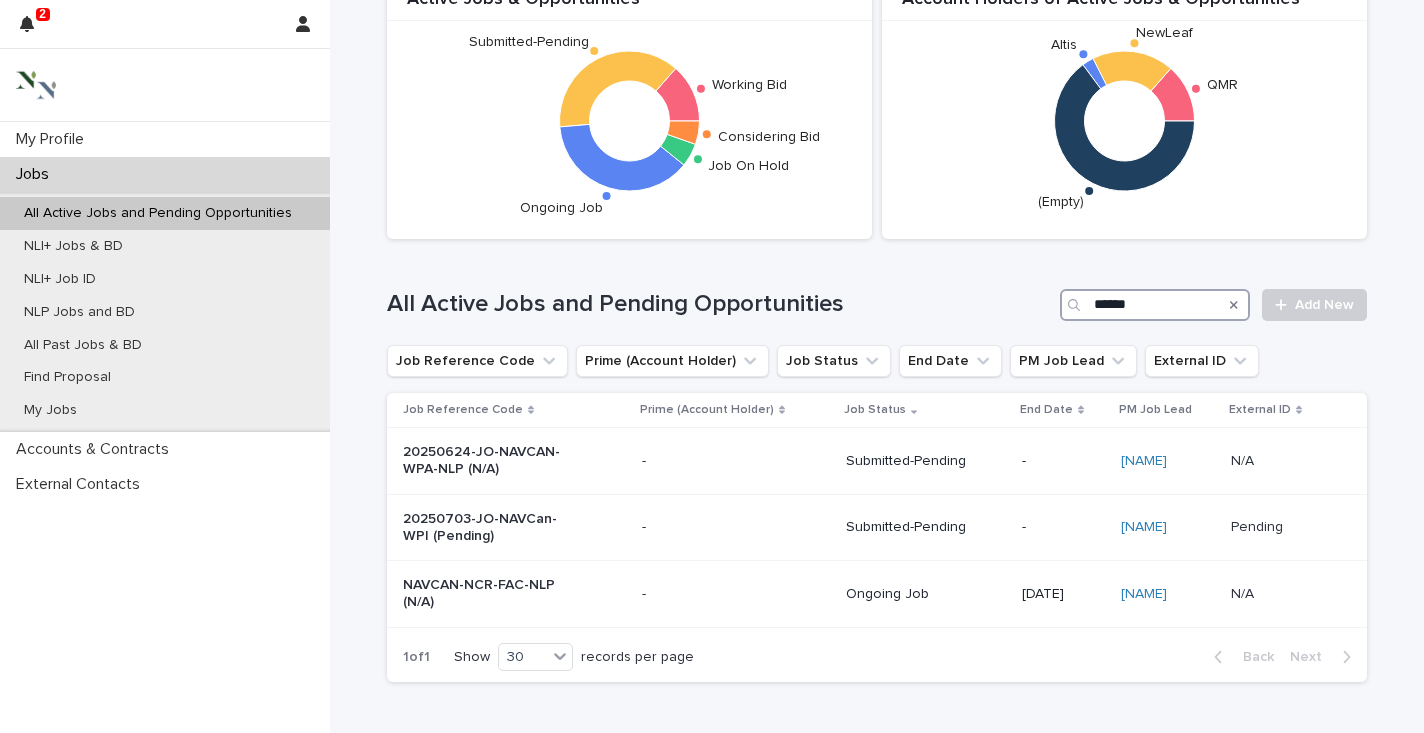 scroll, scrollTop: 89, scrollLeft: 0, axis: vertical 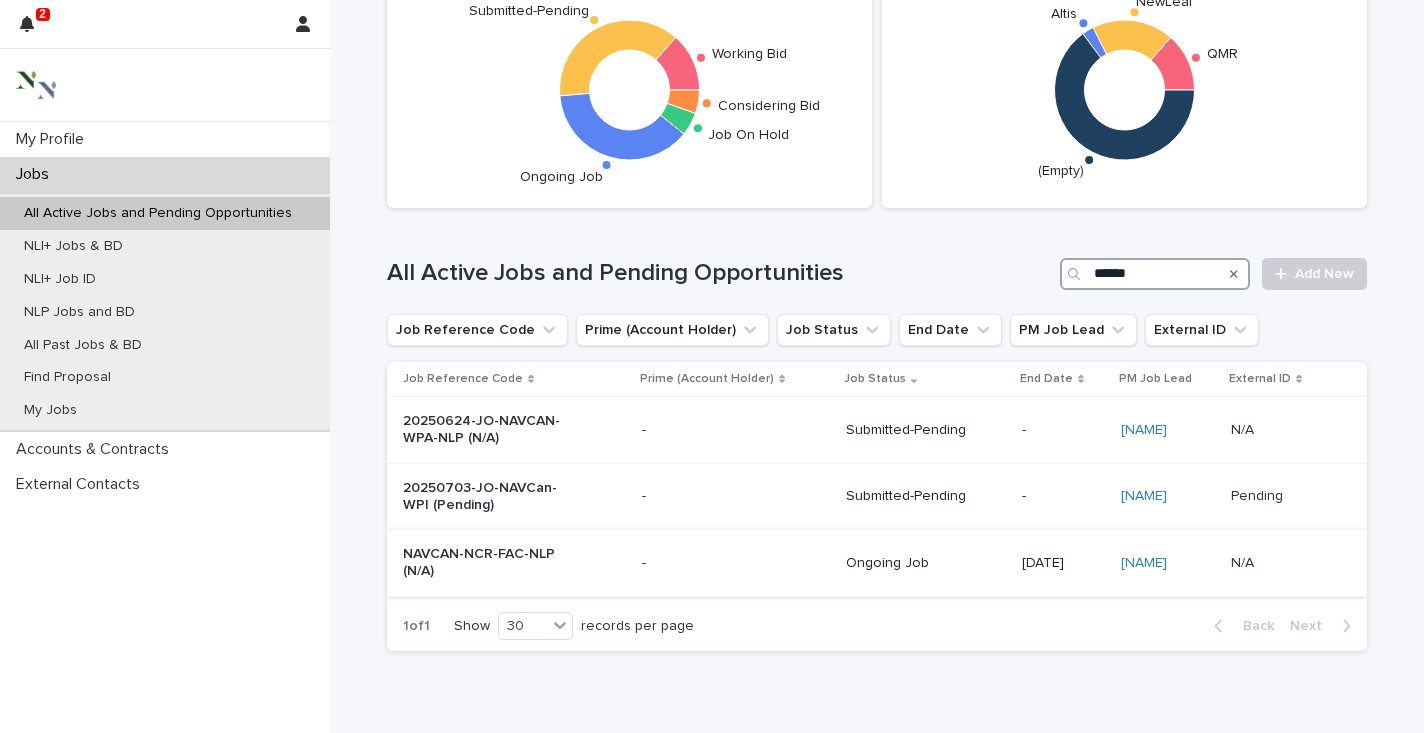 type on "******" 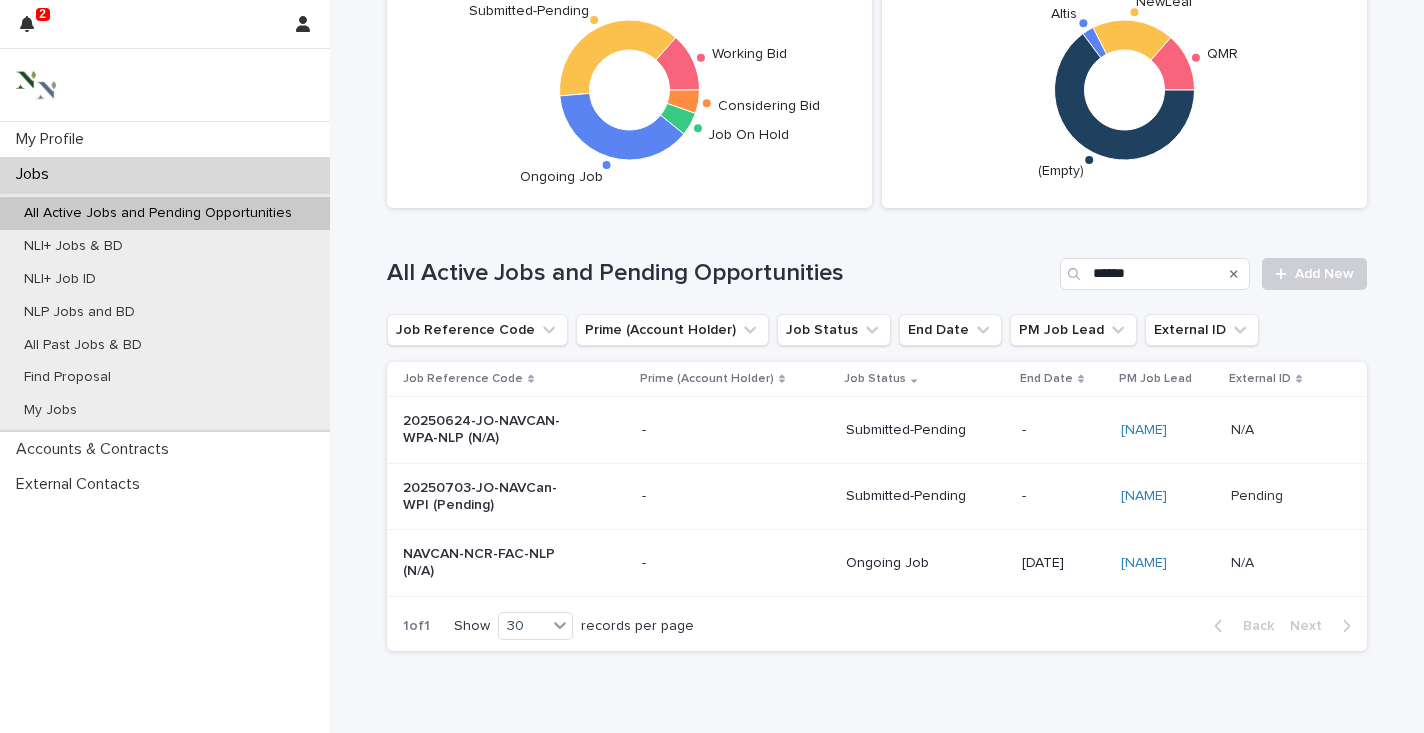 click on "NAVCAN-NCR-FAC-NLP (N/A)" at bounding box center [514, 563] 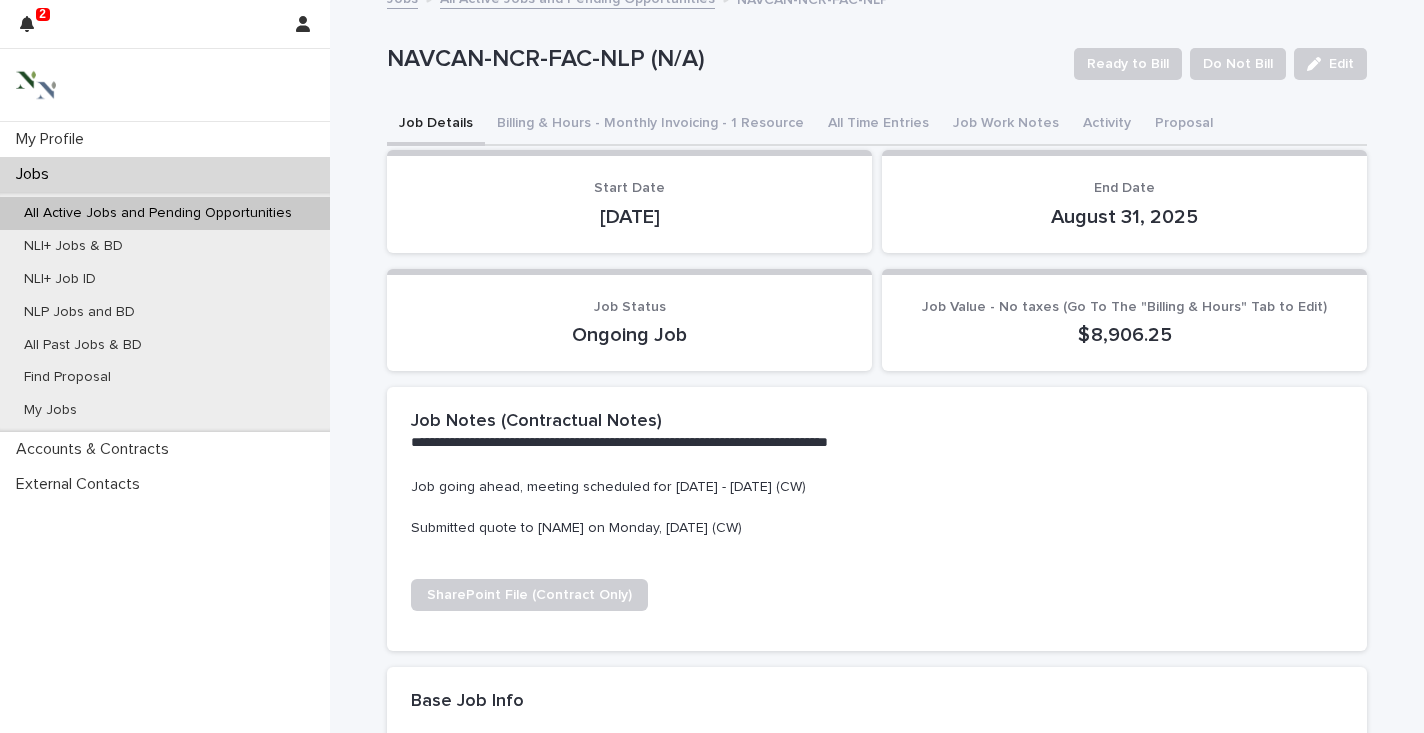 scroll, scrollTop: 0, scrollLeft: 0, axis: both 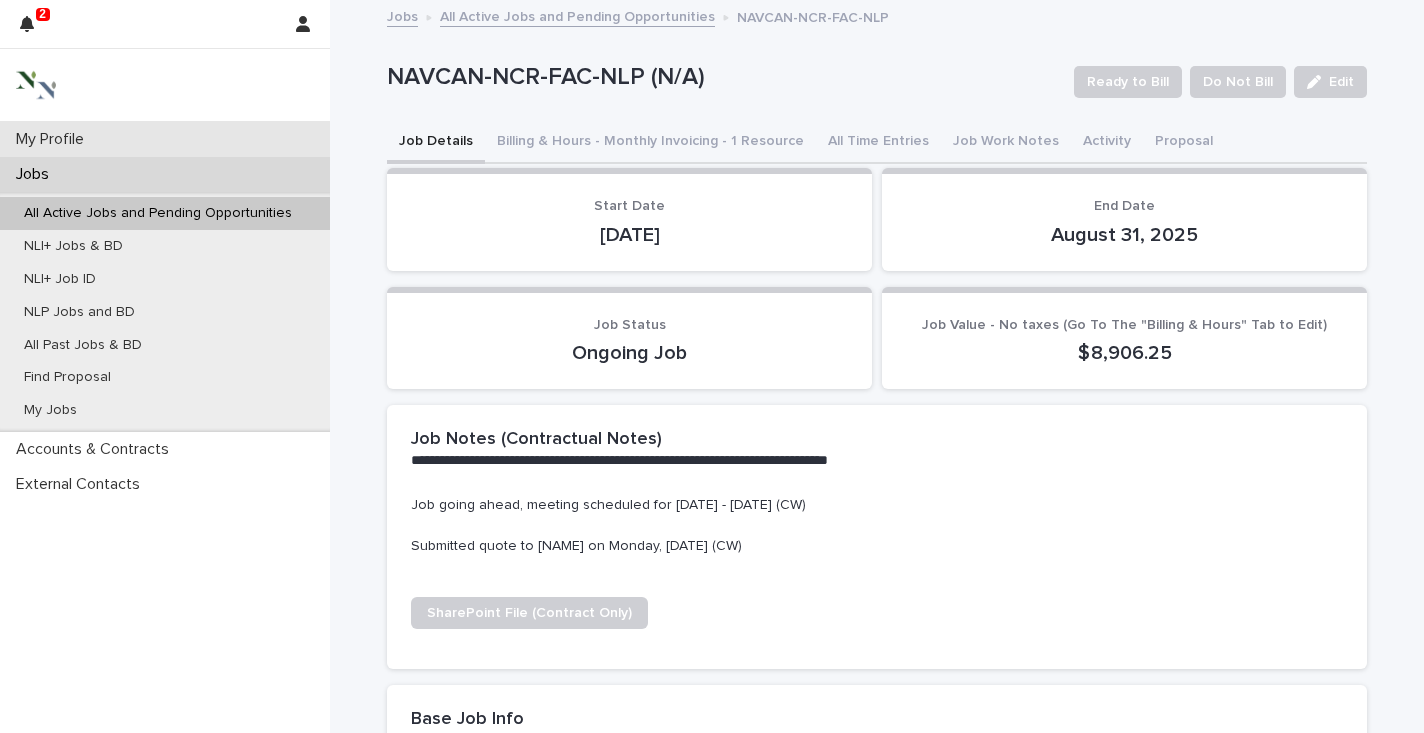 click on "My Profile" at bounding box center [54, 139] 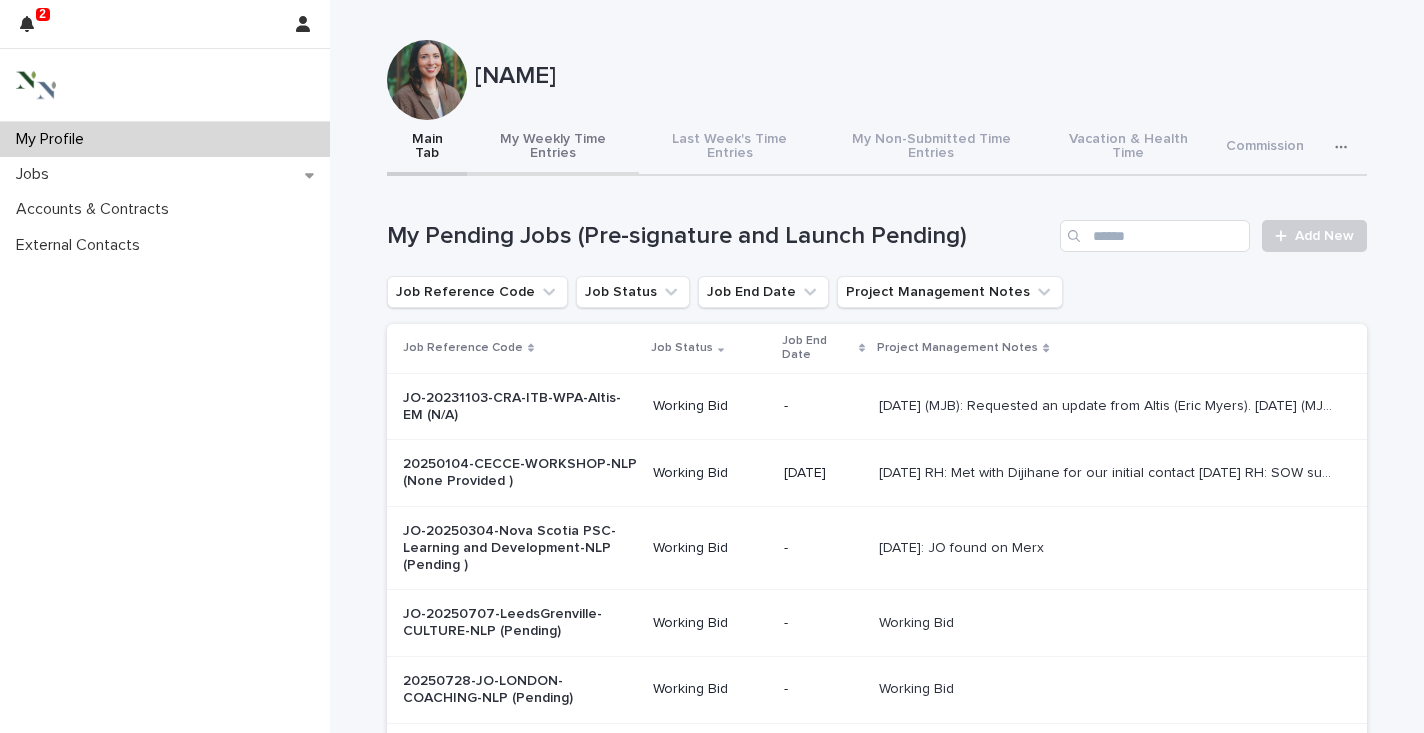 click on "My Weekly Time Entries" at bounding box center [553, 148] 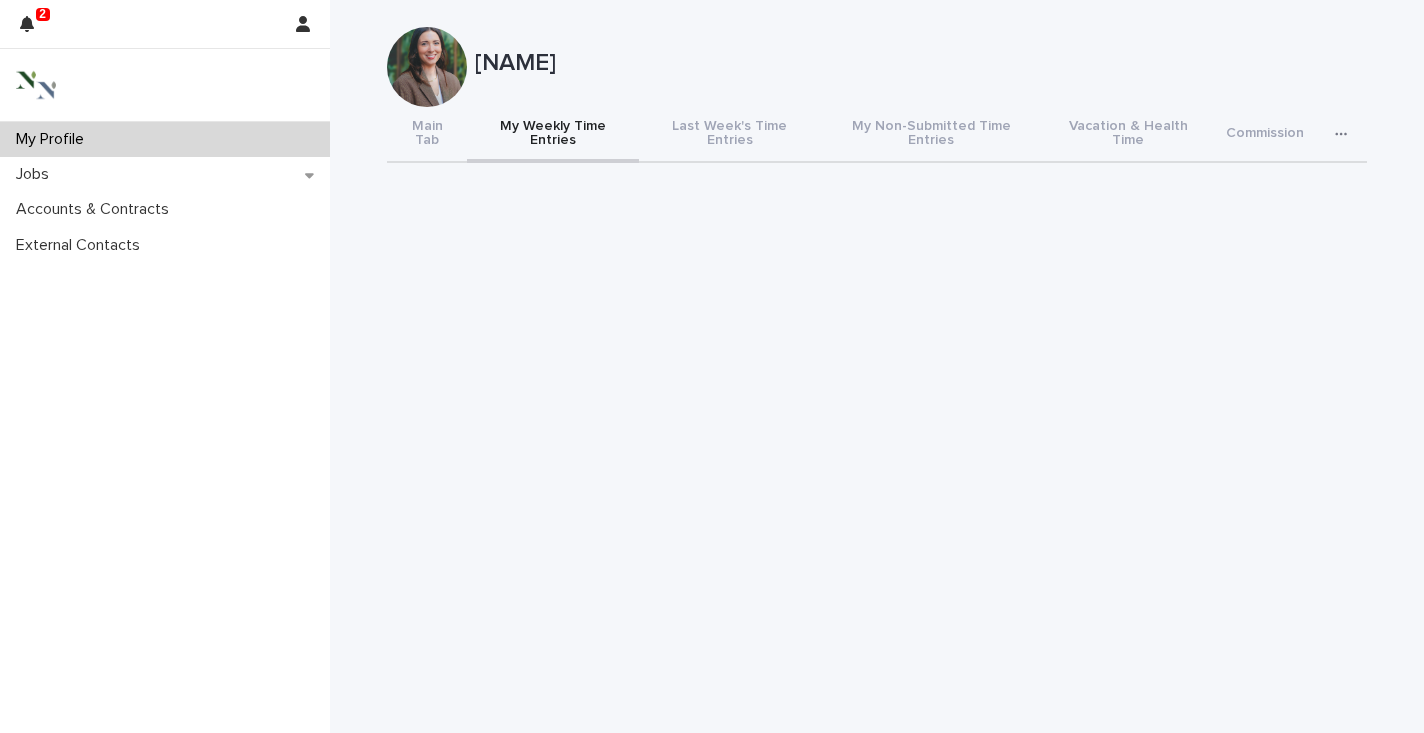 scroll, scrollTop: 16, scrollLeft: 0, axis: vertical 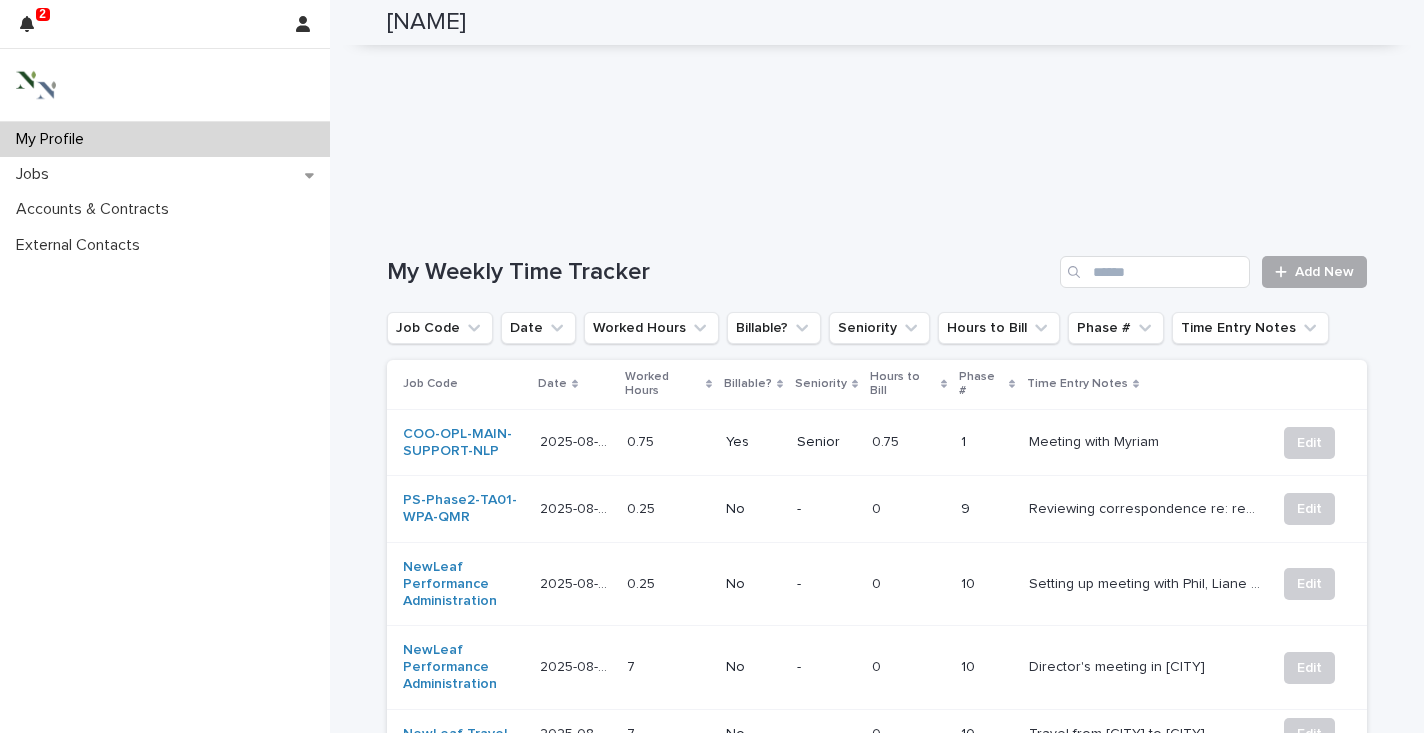 click on "Add New" at bounding box center (1324, 272) 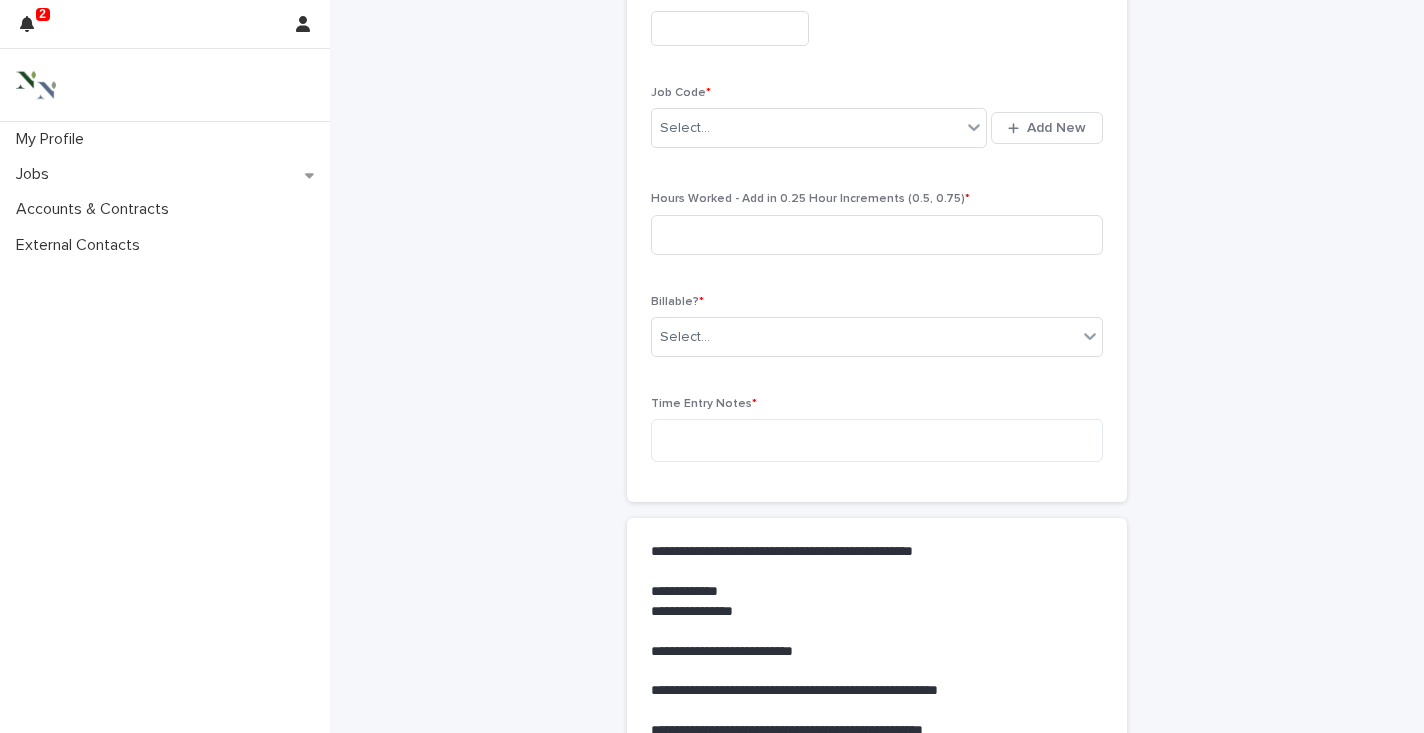 scroll, scrollTop: 0, scrollLeft: 0, axis: both 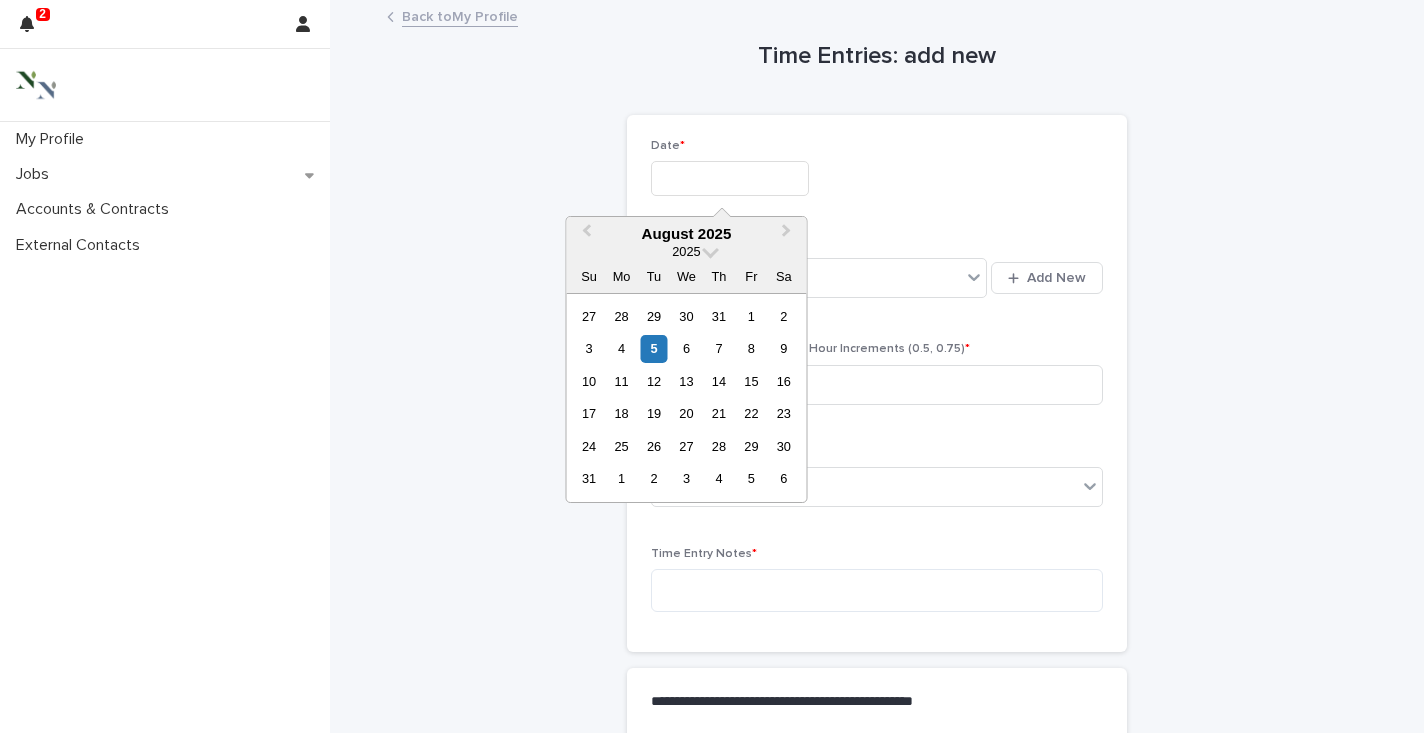 click at bounding box center (730, 178) 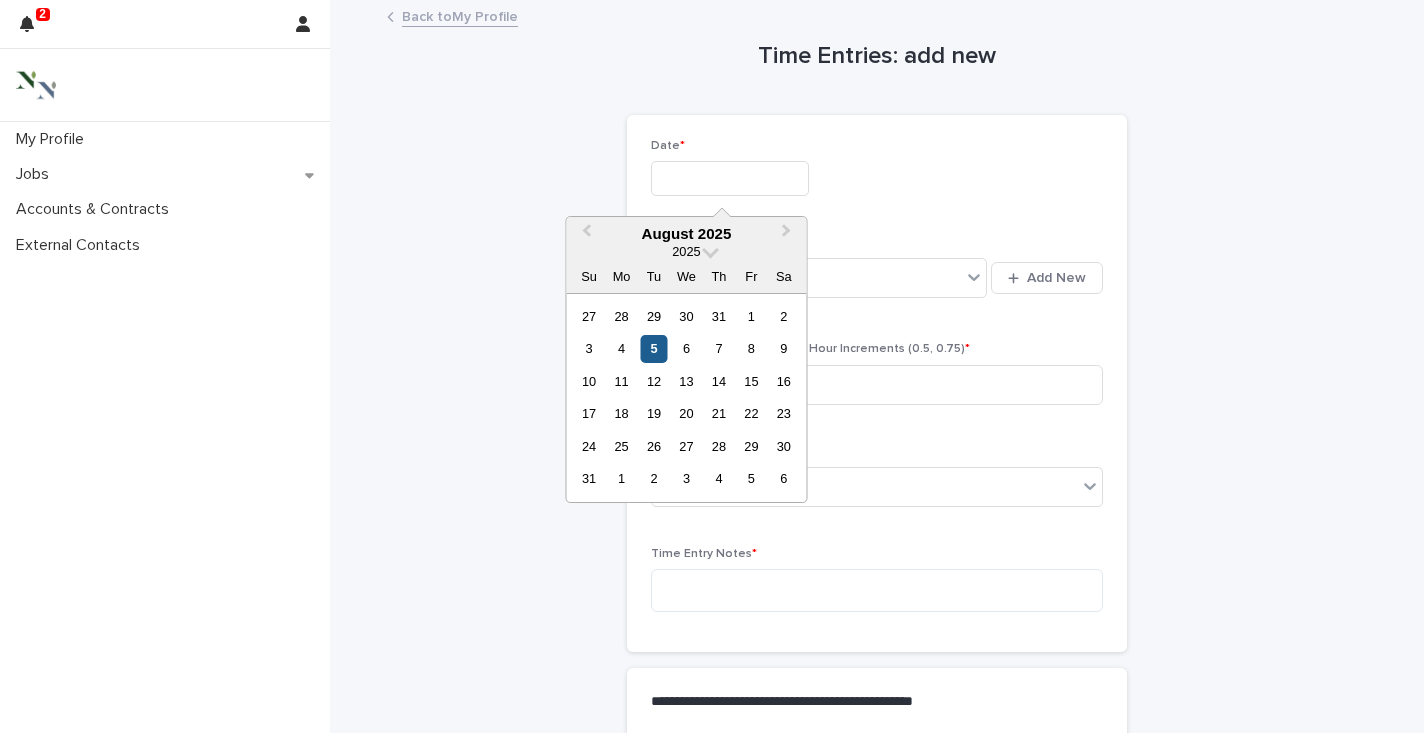 click on "5" at bounding box center [653, 348] 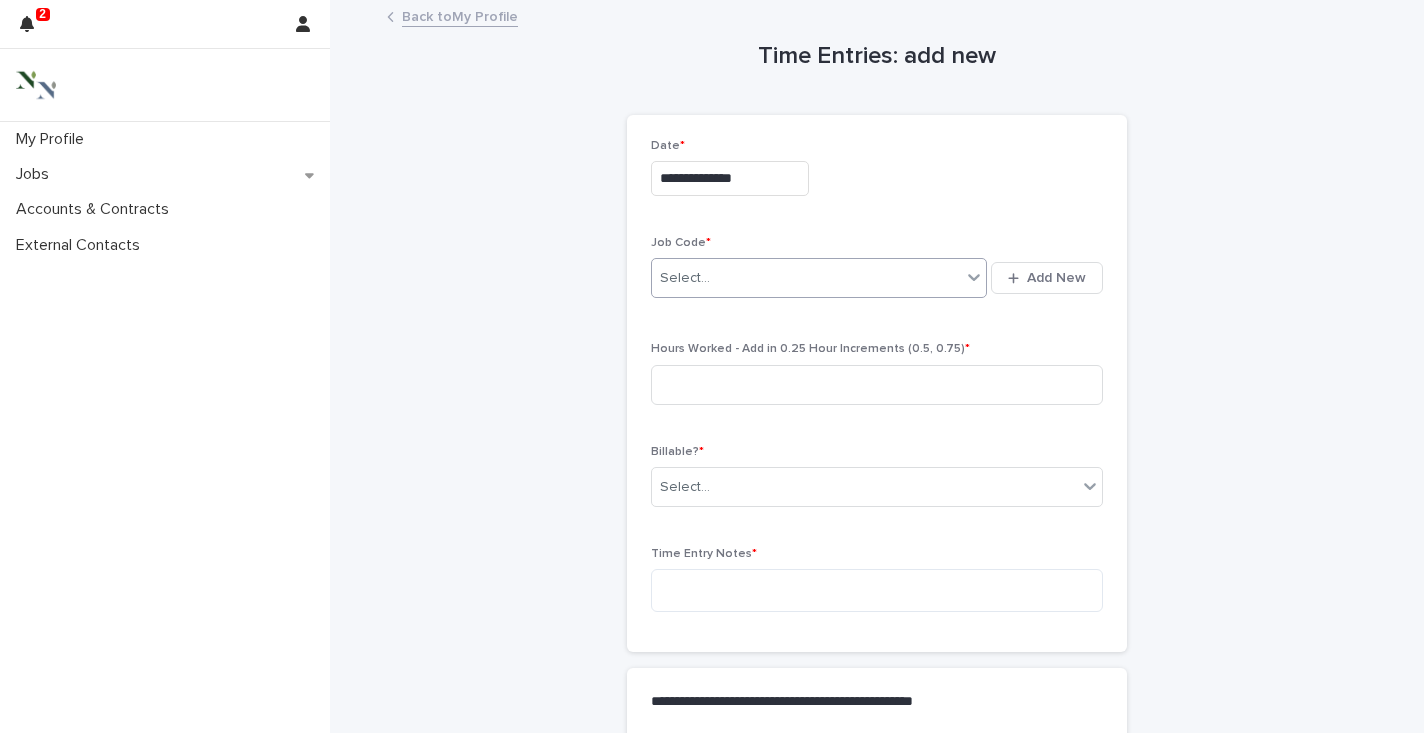 click on "Select..." at bounding box center (806, 278) 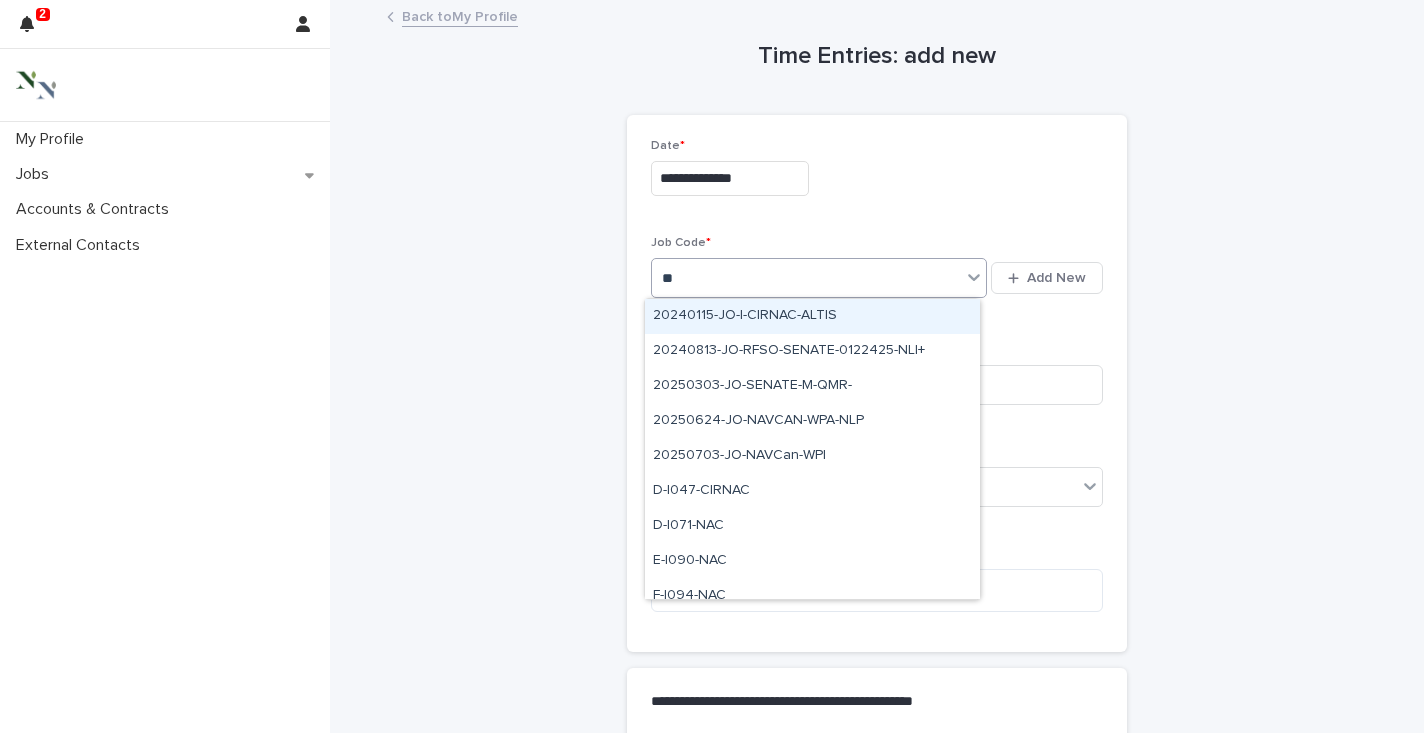 type on "***" 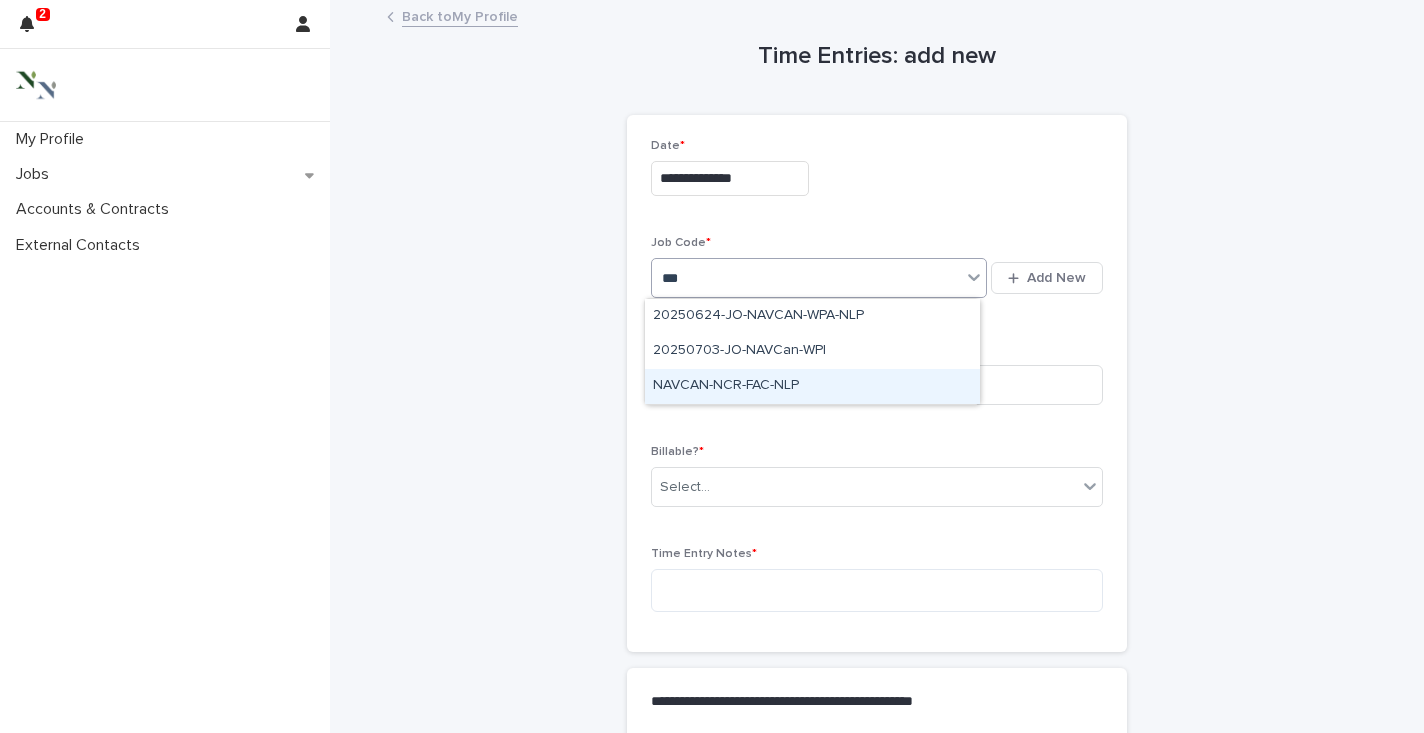 click on "NAVCAN-NCR-FAC-NLP" at bounding box center (812, 386) 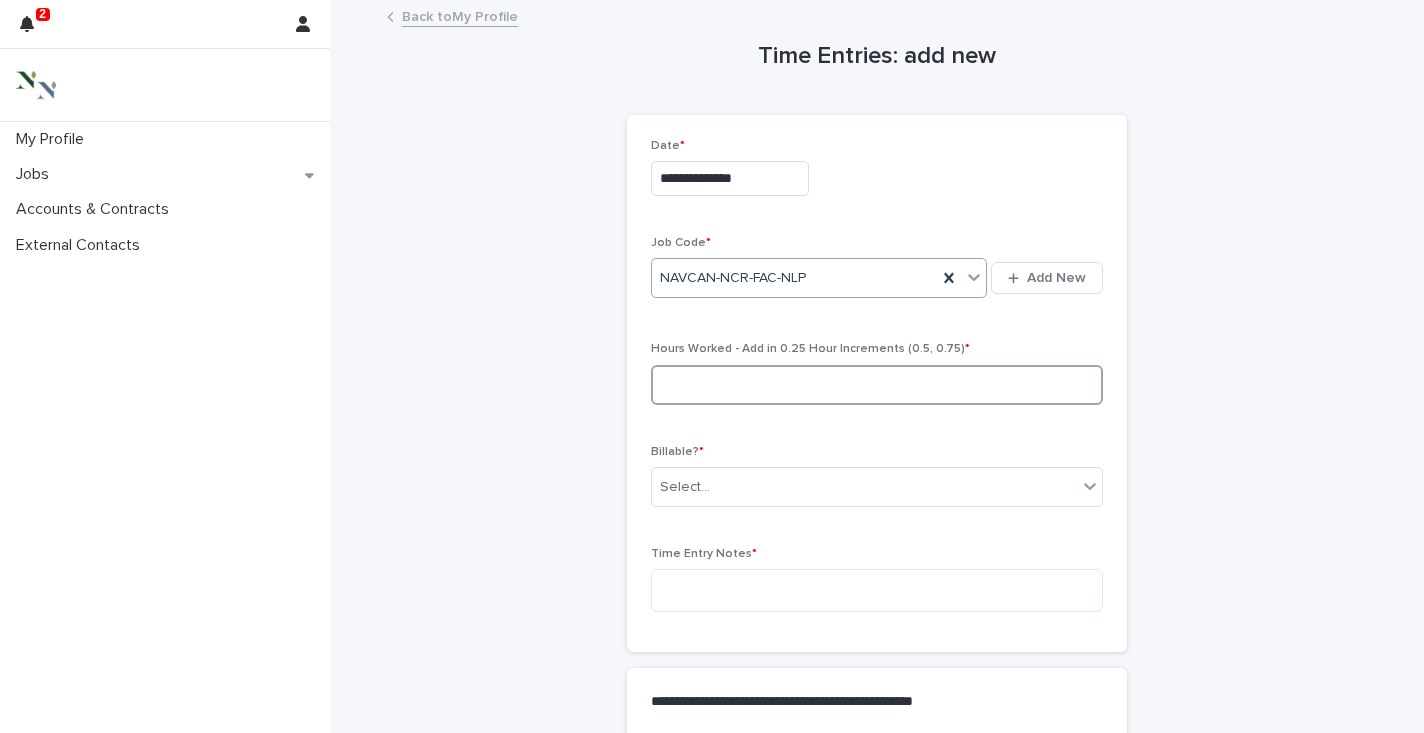 click at bounding box center (877, 385) 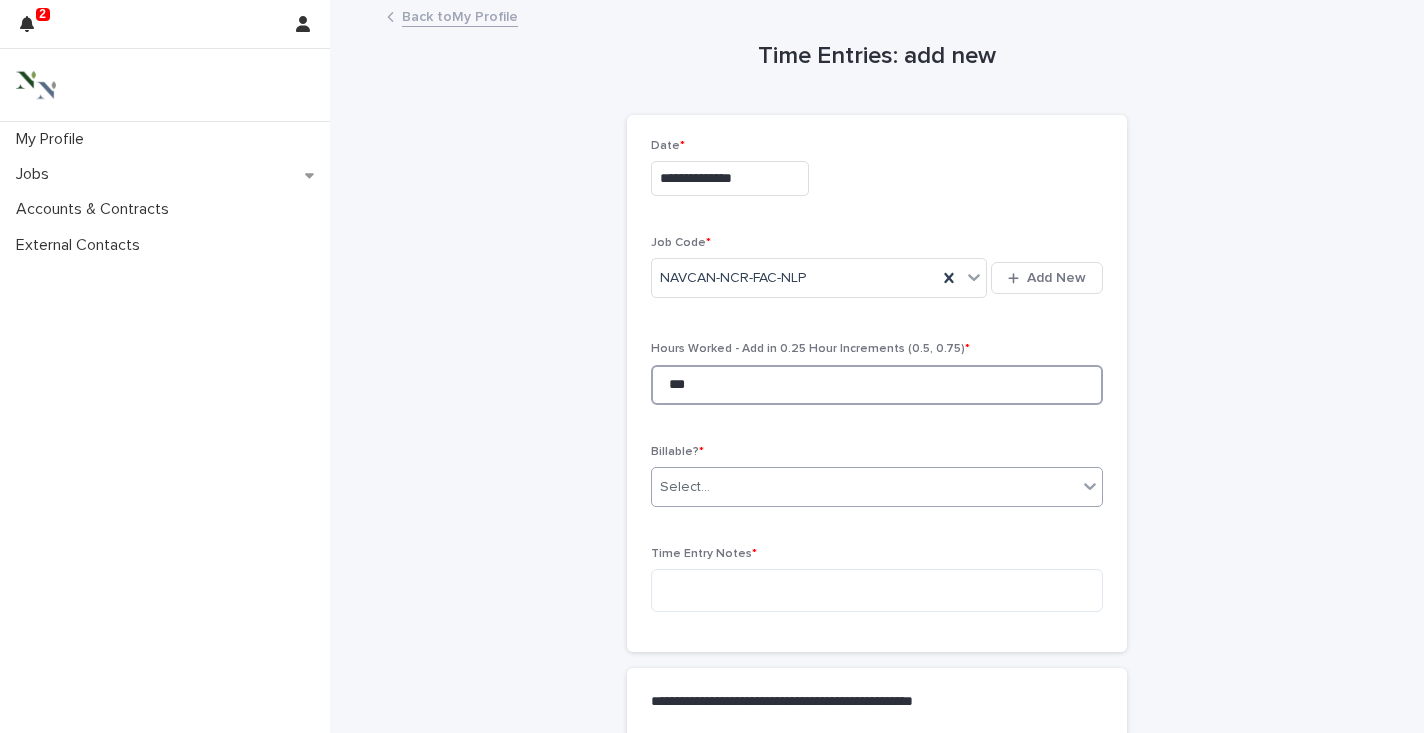 type on "***" 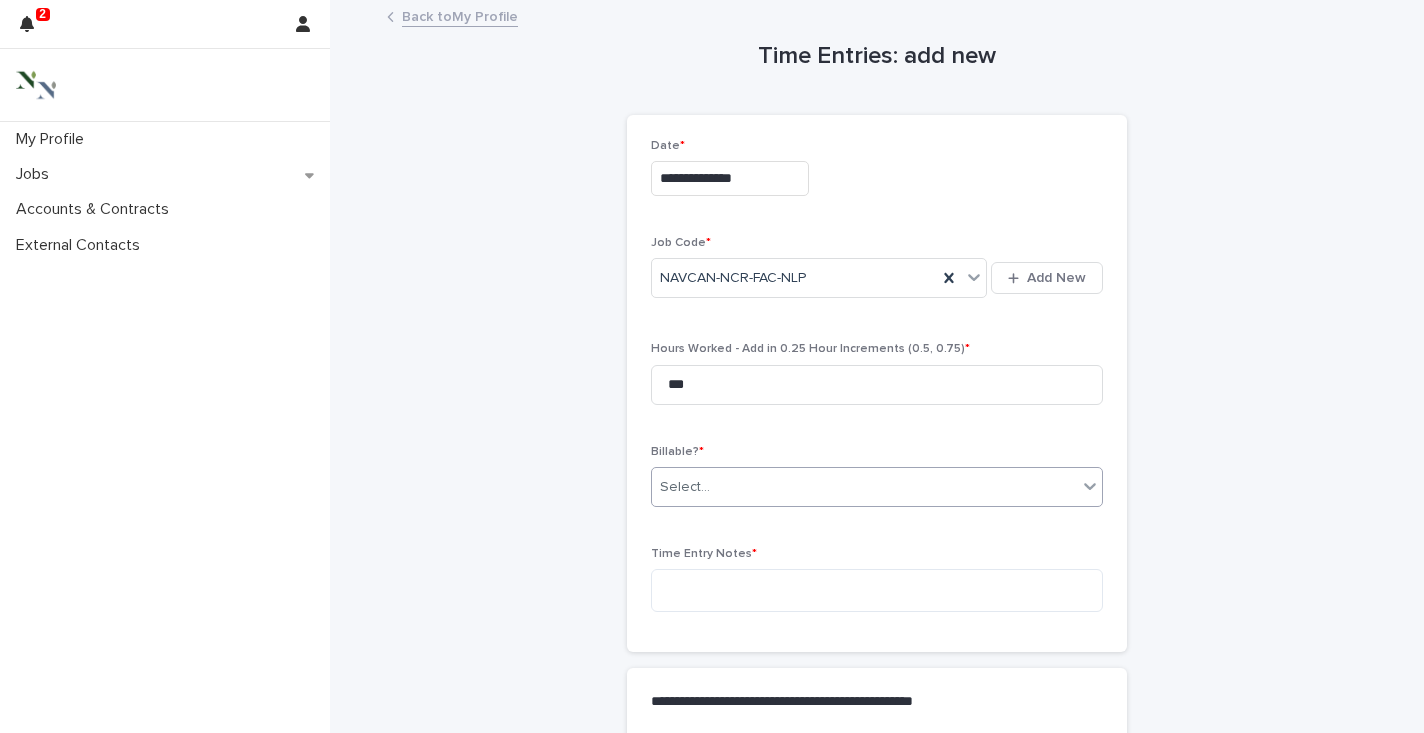 click on "Select..." at bounding box center (864, 487) 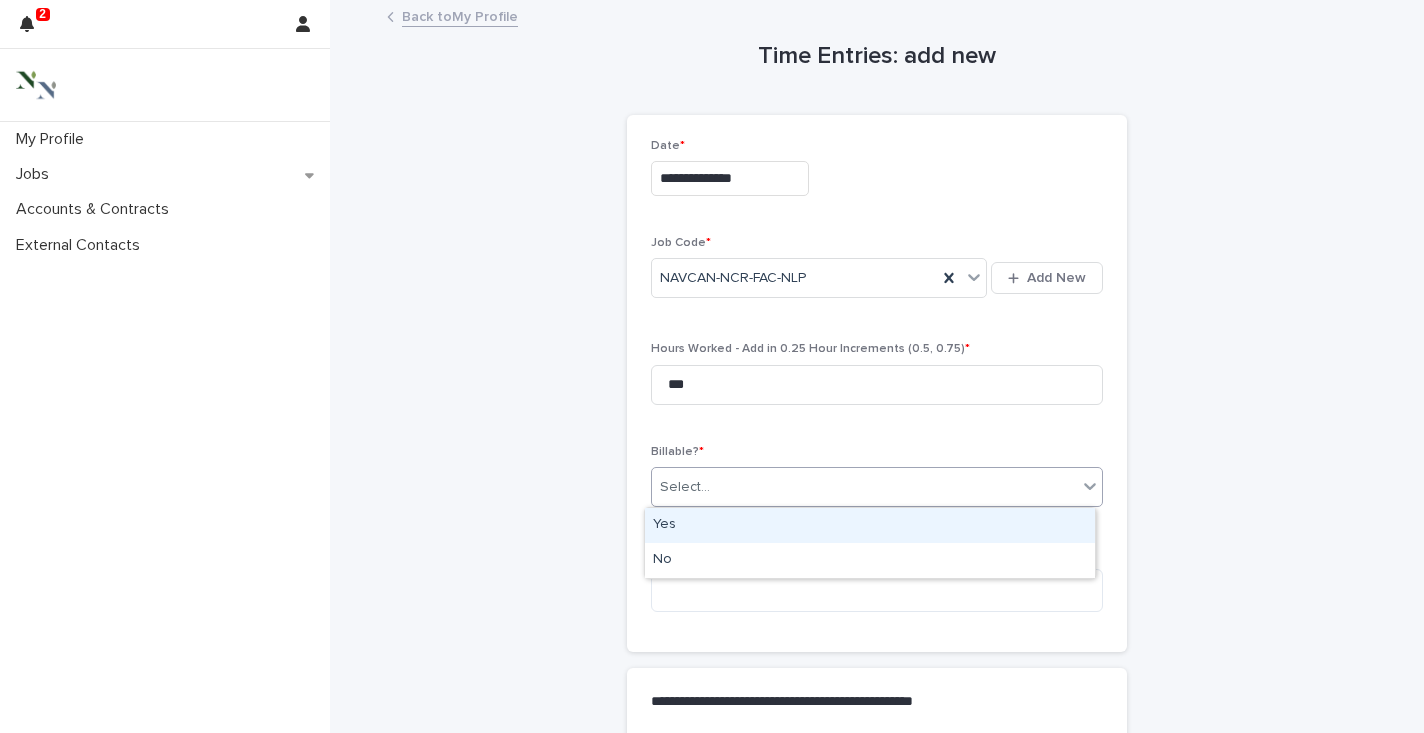 click on "Yes" at bounding box center [870, 525] 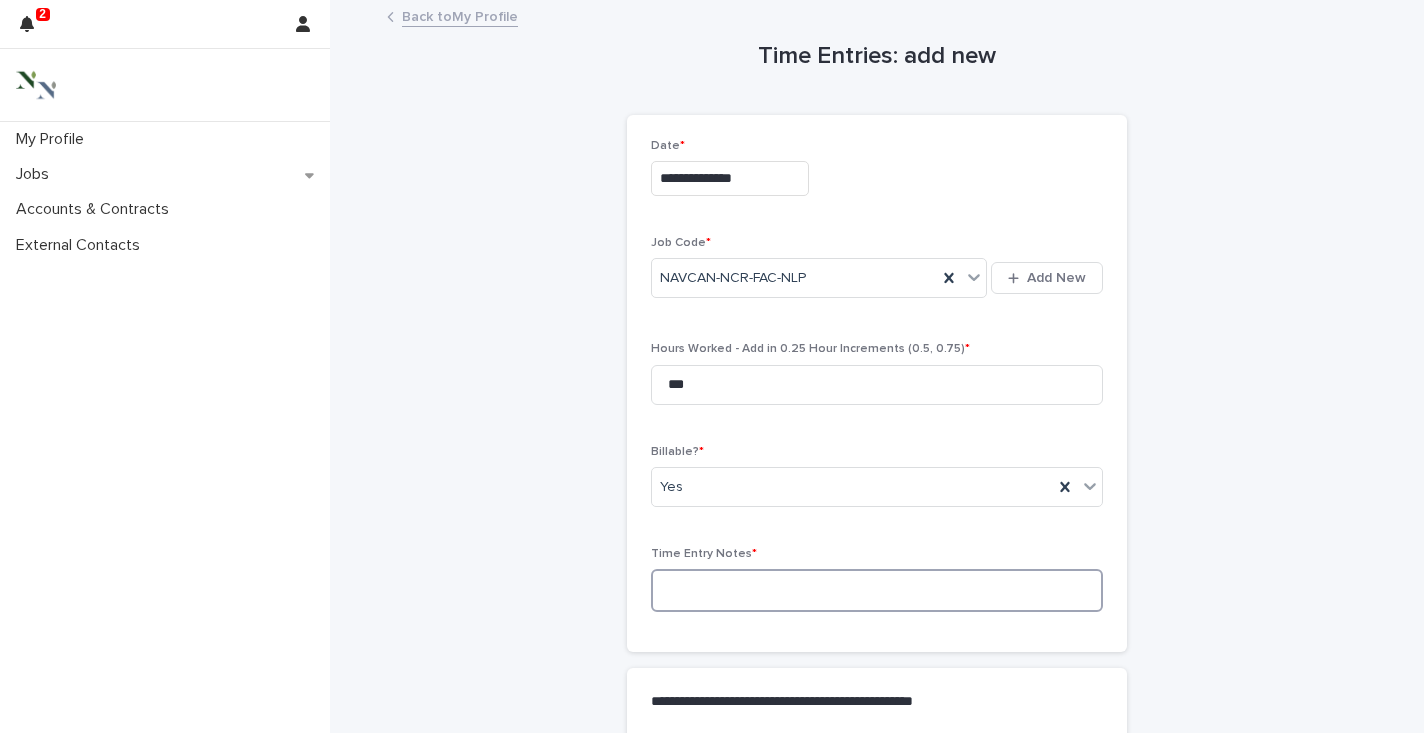 click at bounding box center [877, 590] 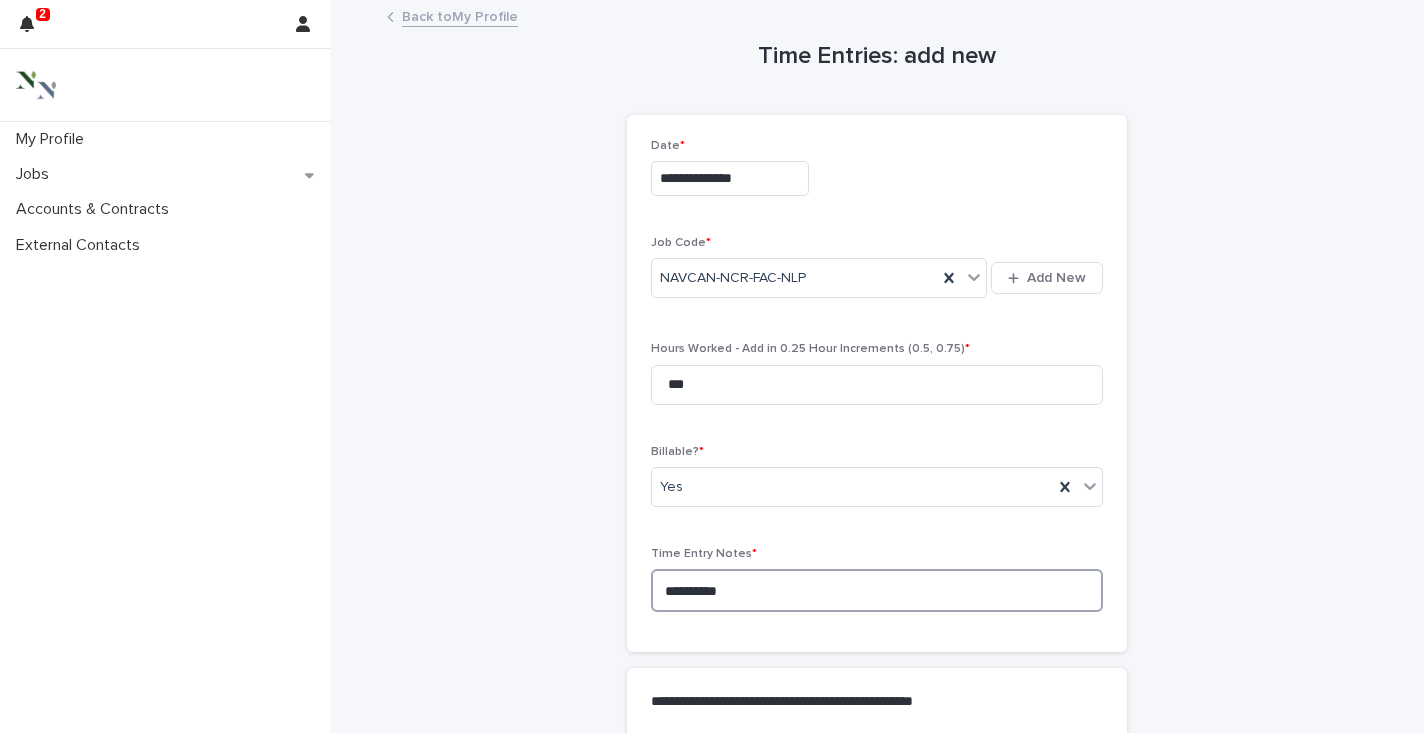 click on "**********" at bounding box center (877, 590) 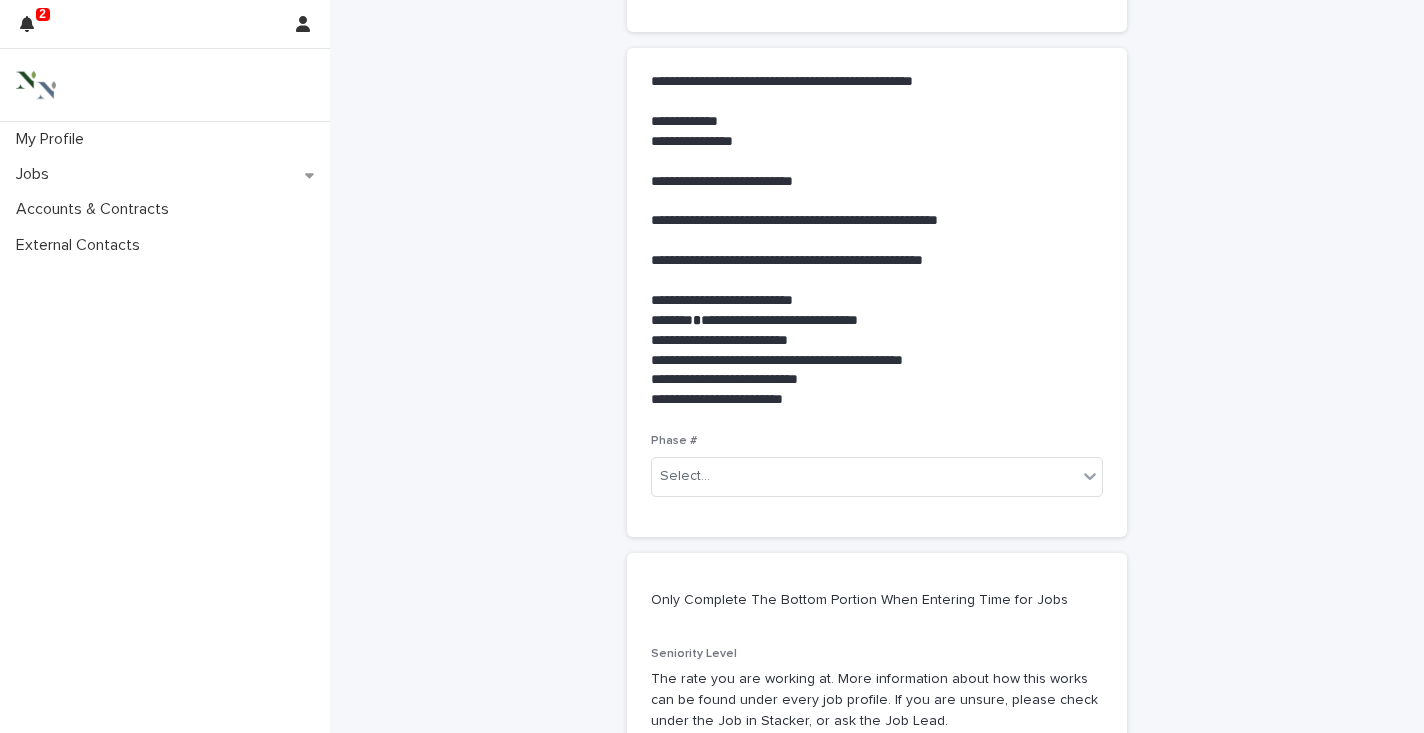 scroll, scrollTop: 634, scrollLeft: 0, axis: vertical 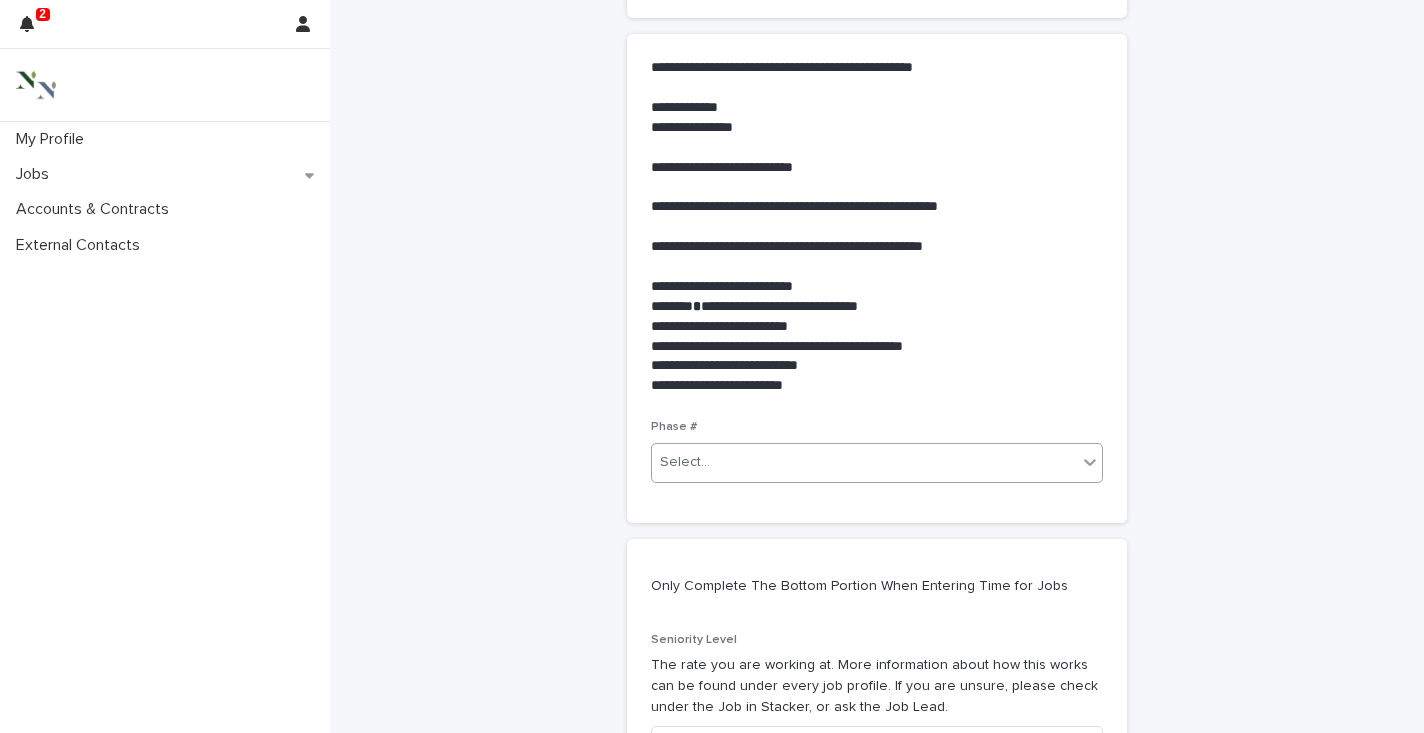 type on "**********" 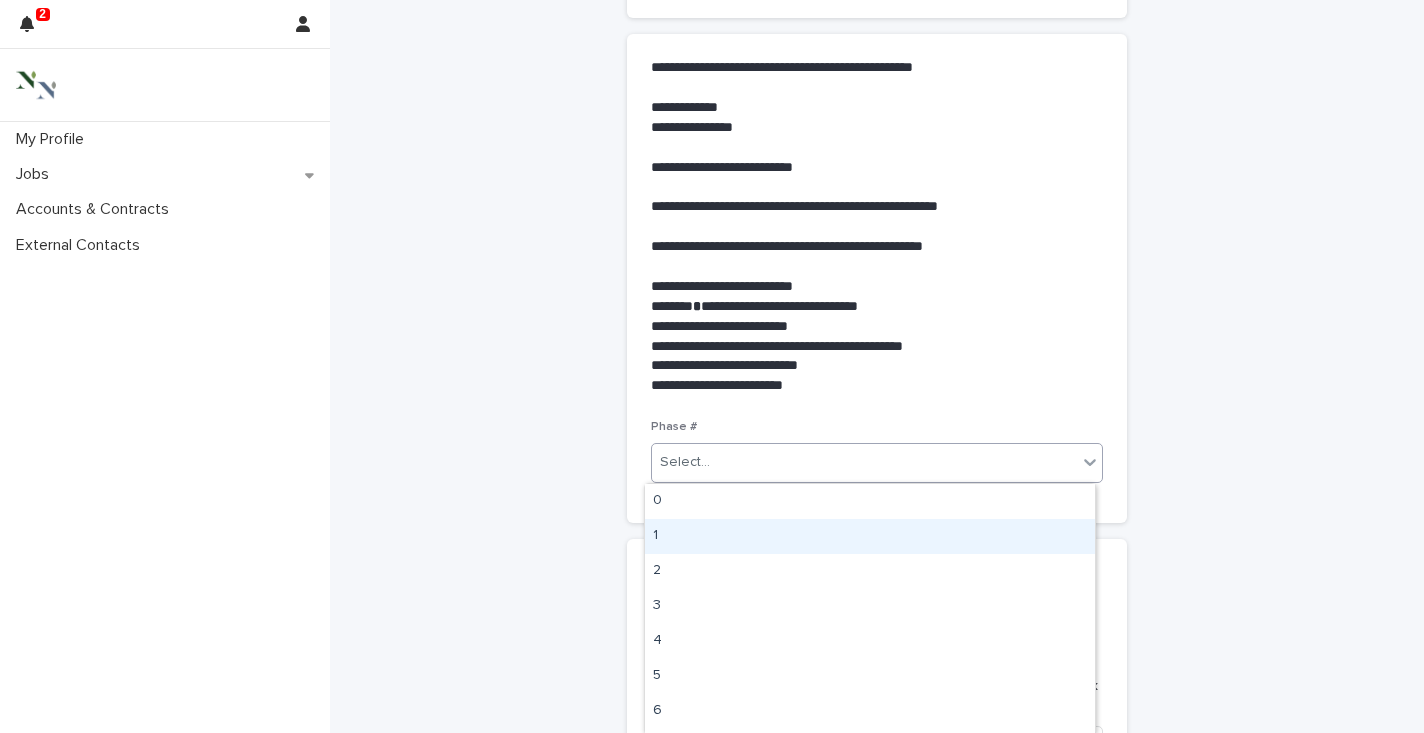click on "1" at bounding box center (870, 536) 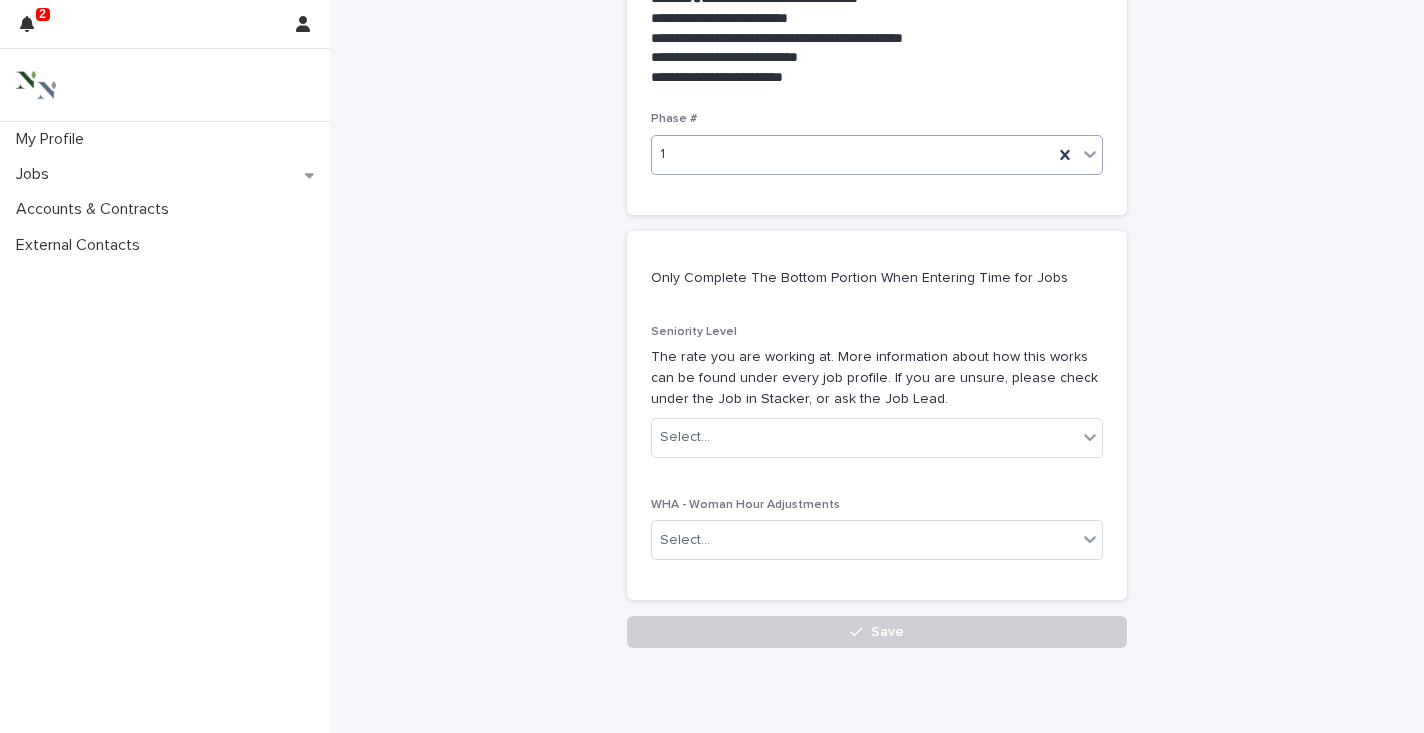 scroll, scrollTop: 1014, scrollLeft: 0, axis: vertical 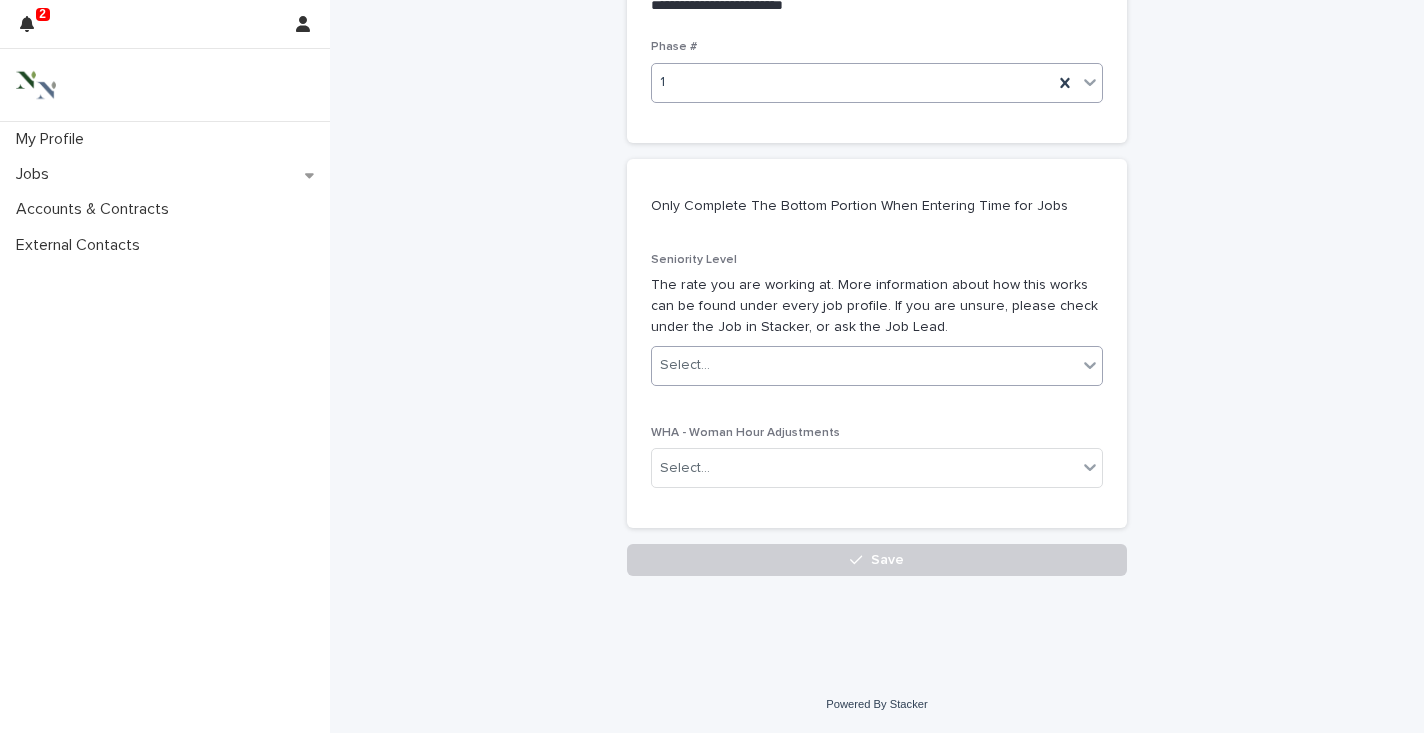 click on "Select..." at bounding box center [685, 365] 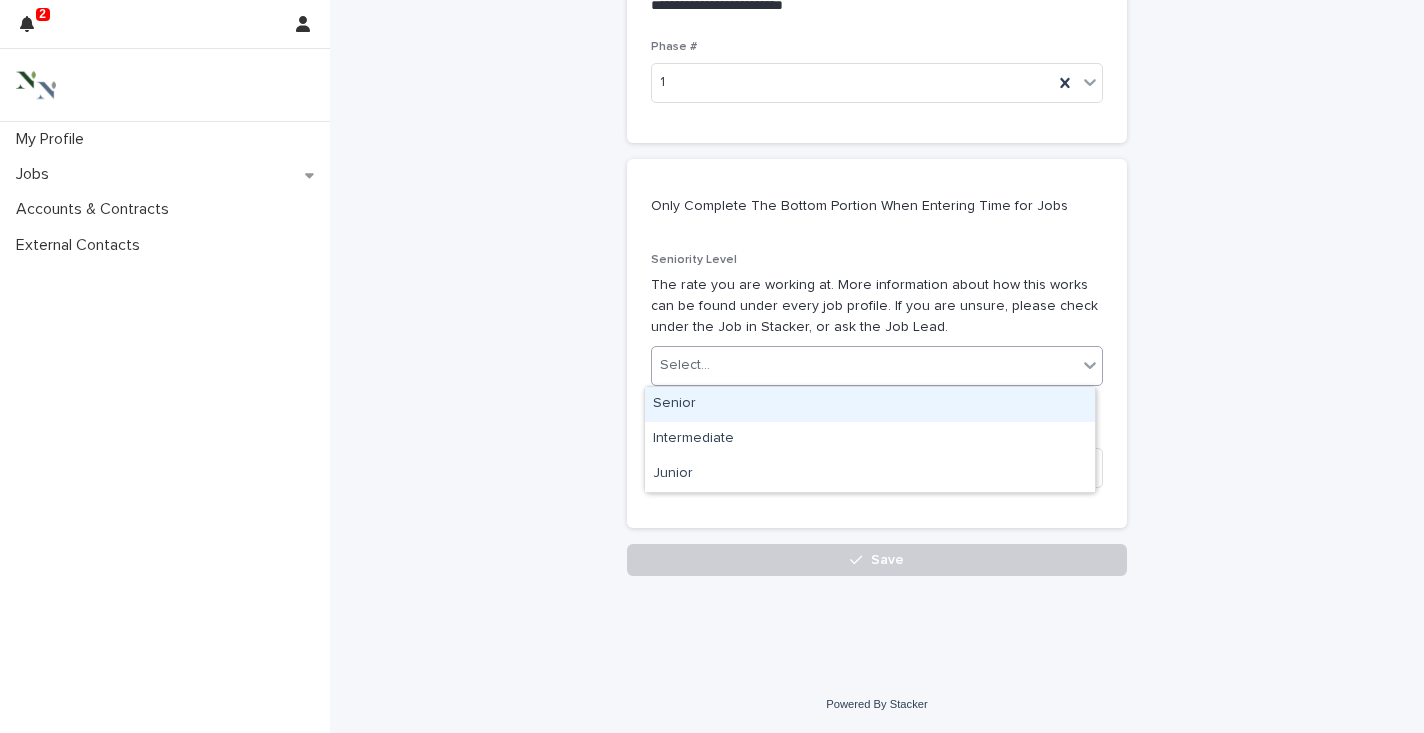 click on "Senior" at bounding box center (870, 404) 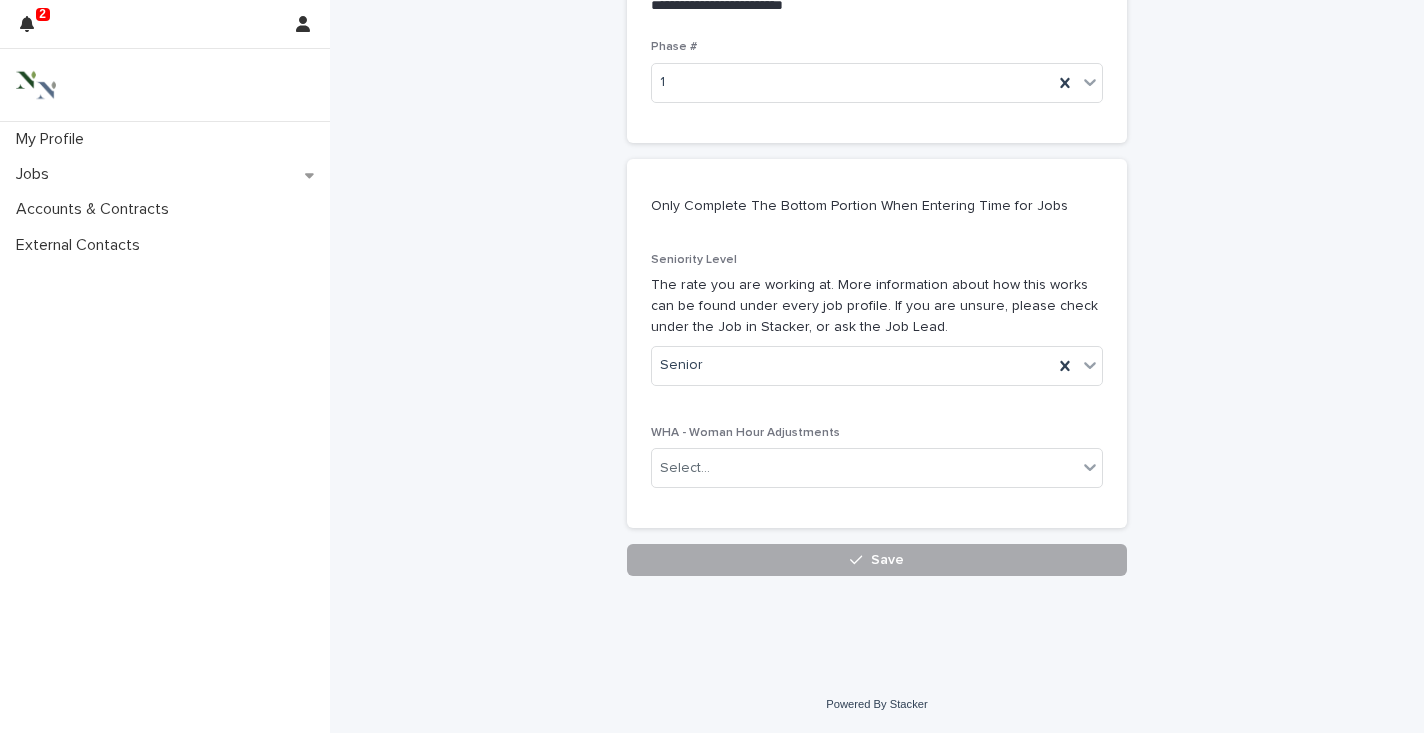 click on "Save" at bounding box center (877, 560) 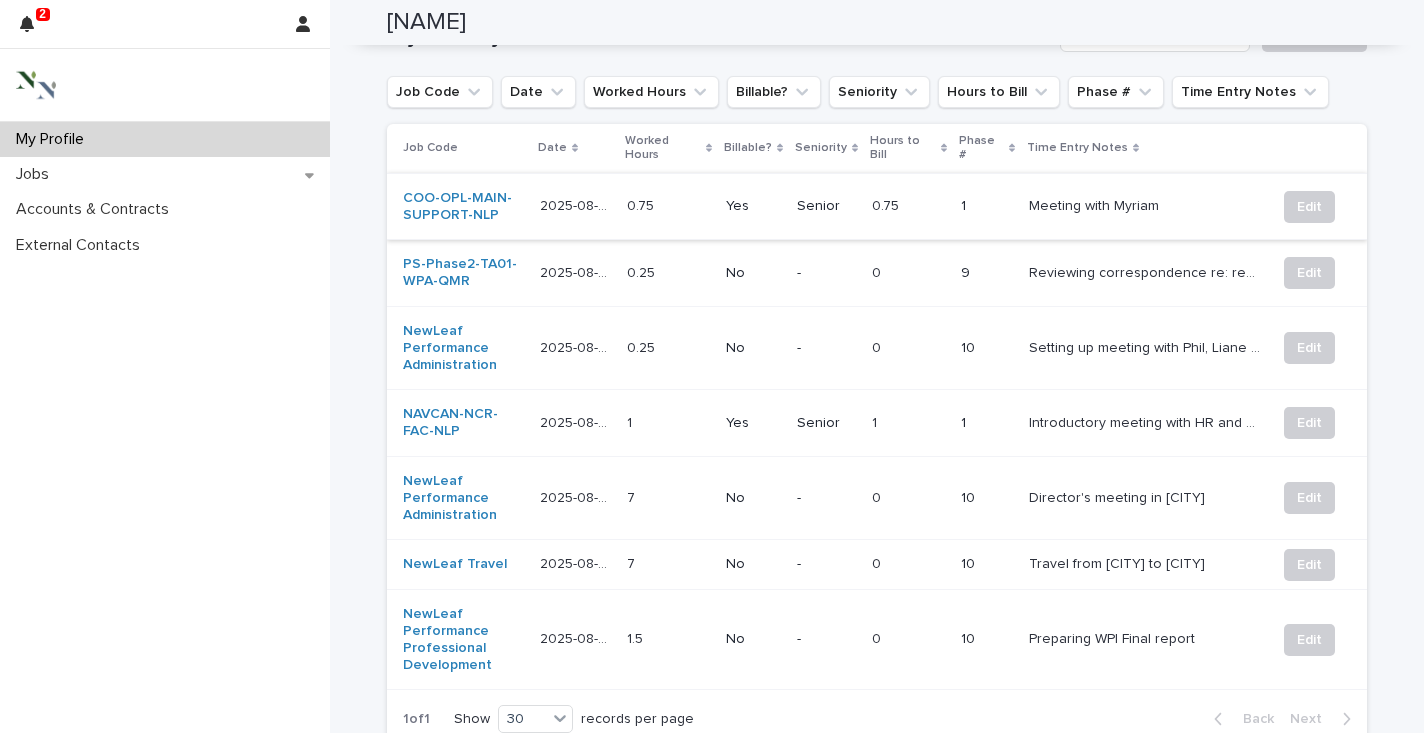 scroll, scrollTop: 816, scrollLeft: 0, axis: vertical 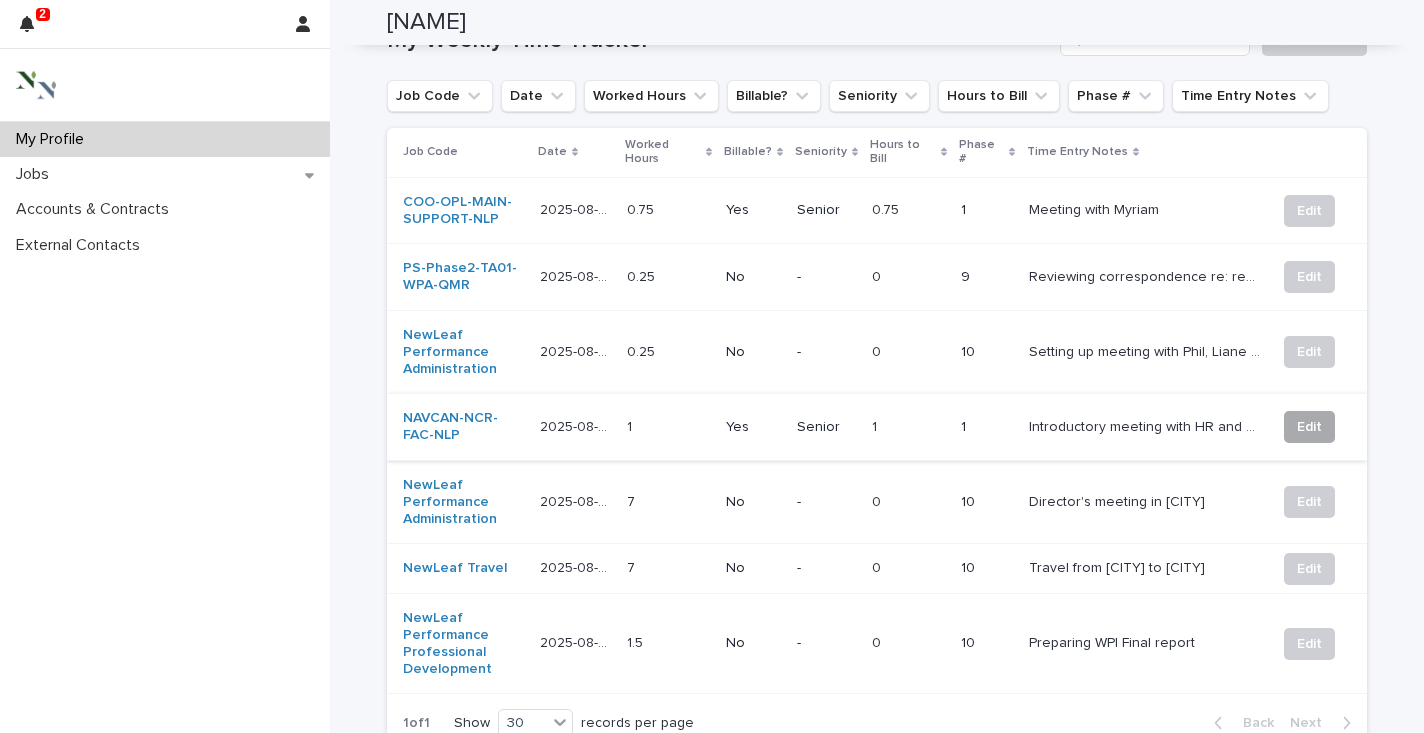 click on "Edit" at bounding box center [1309, 427] 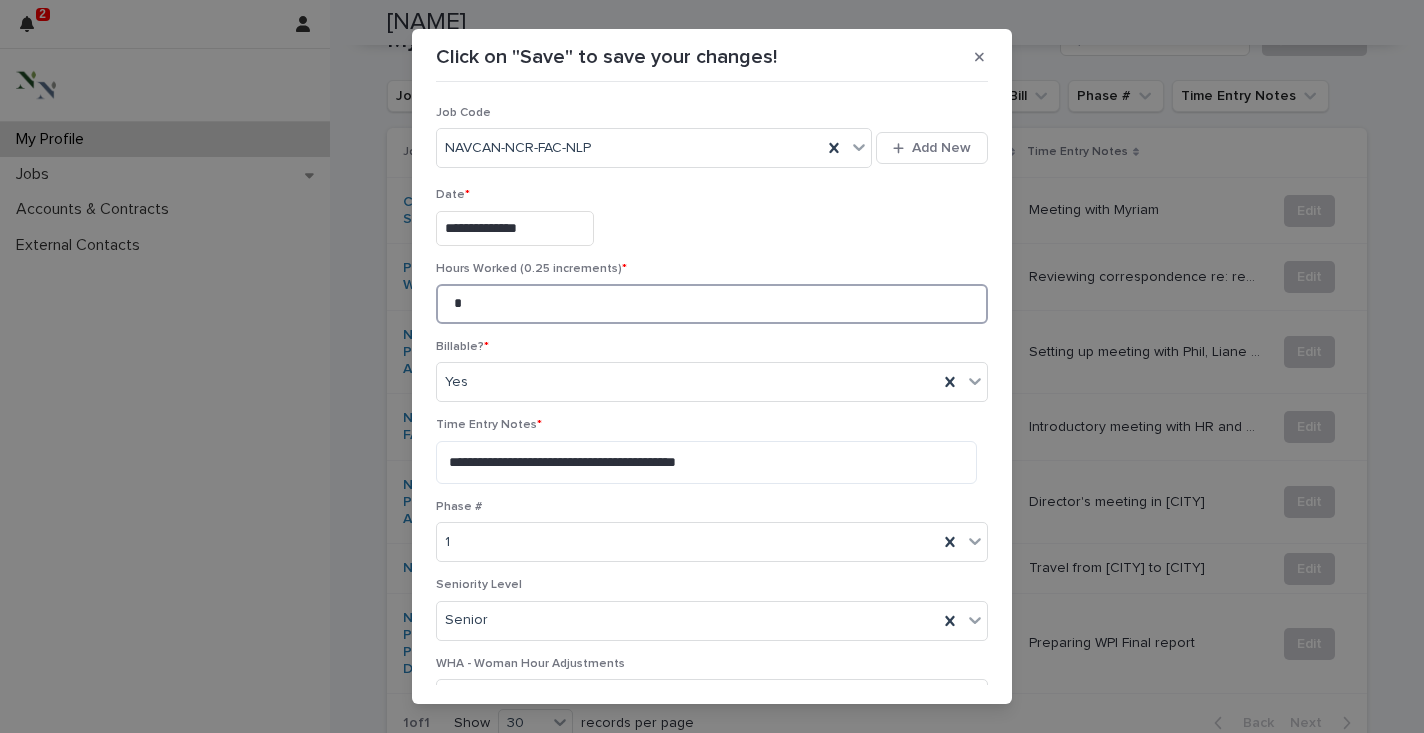 click on "*" at bounding box center (712, 304) 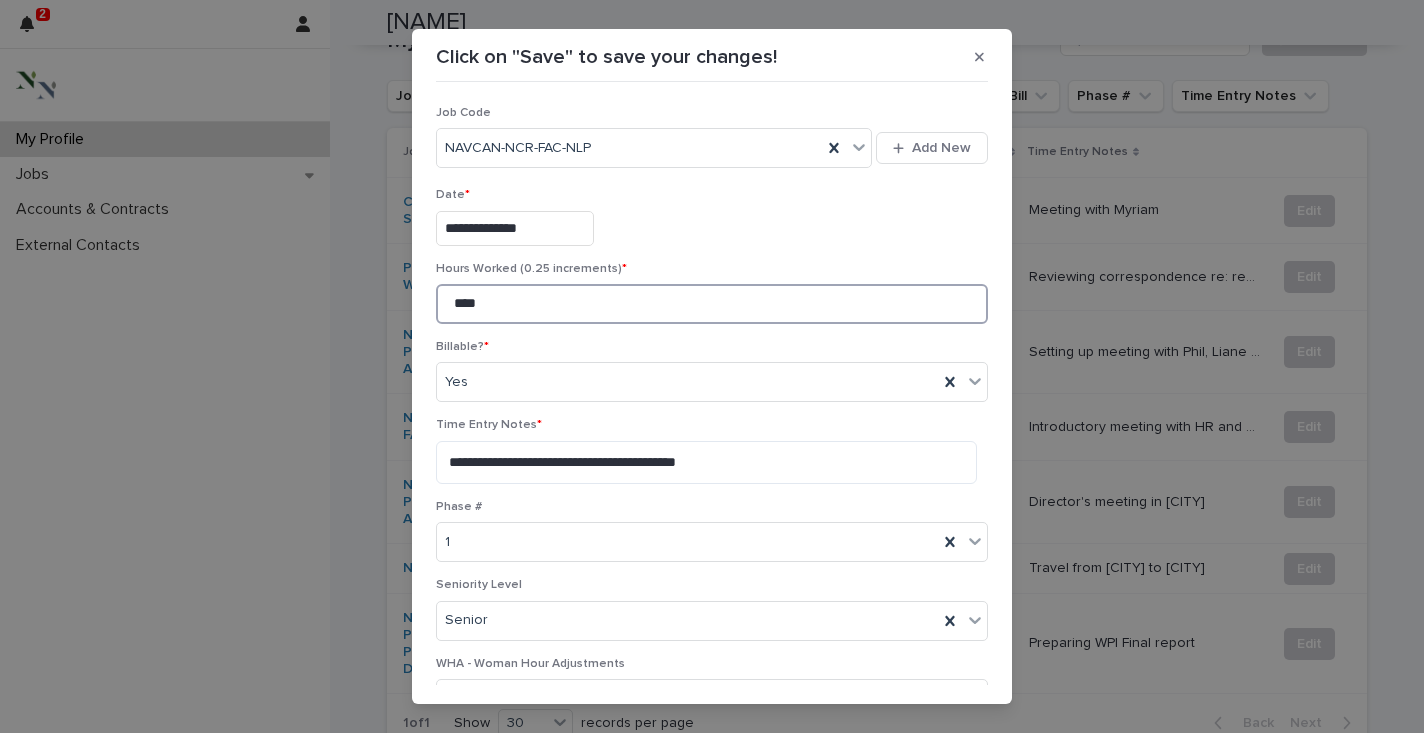 scroll, scrollTop: 115, scrollLeft: 0, axis: vertical 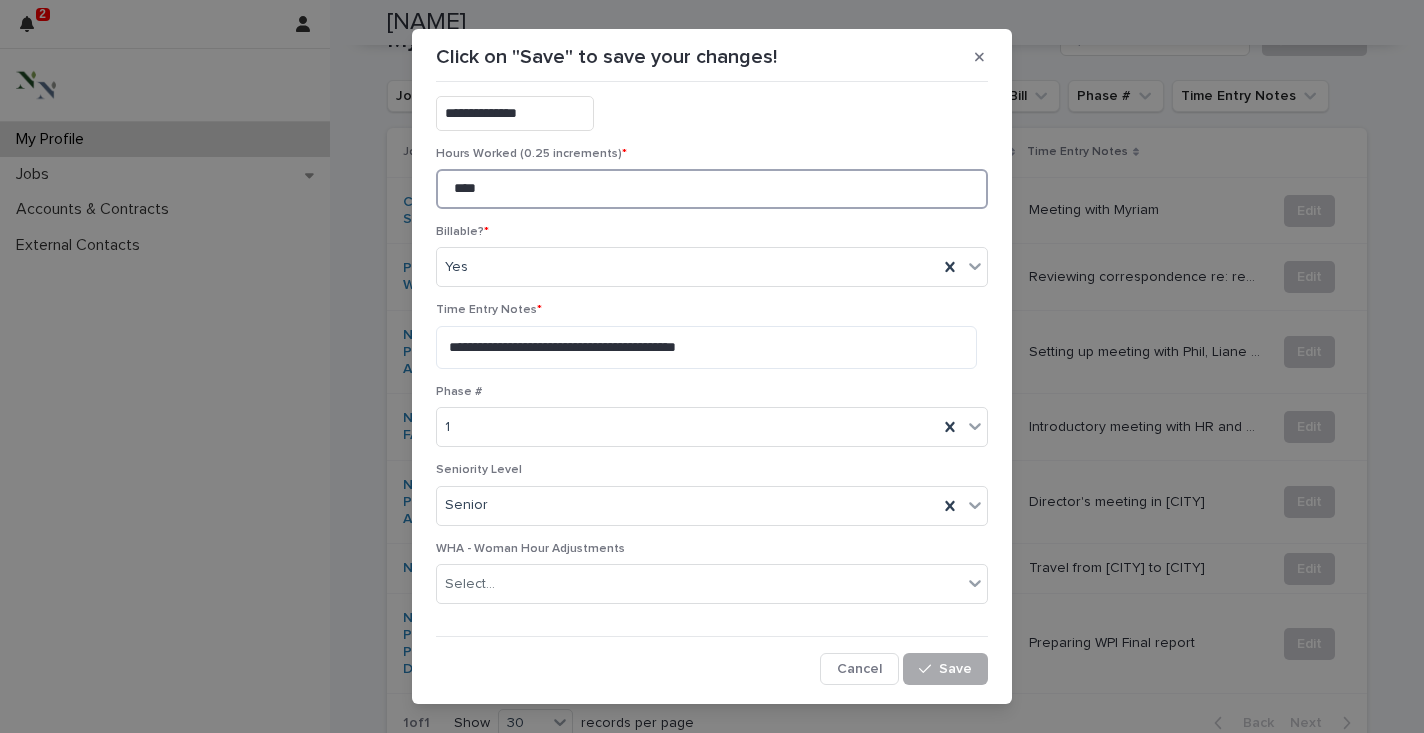 type on "****" 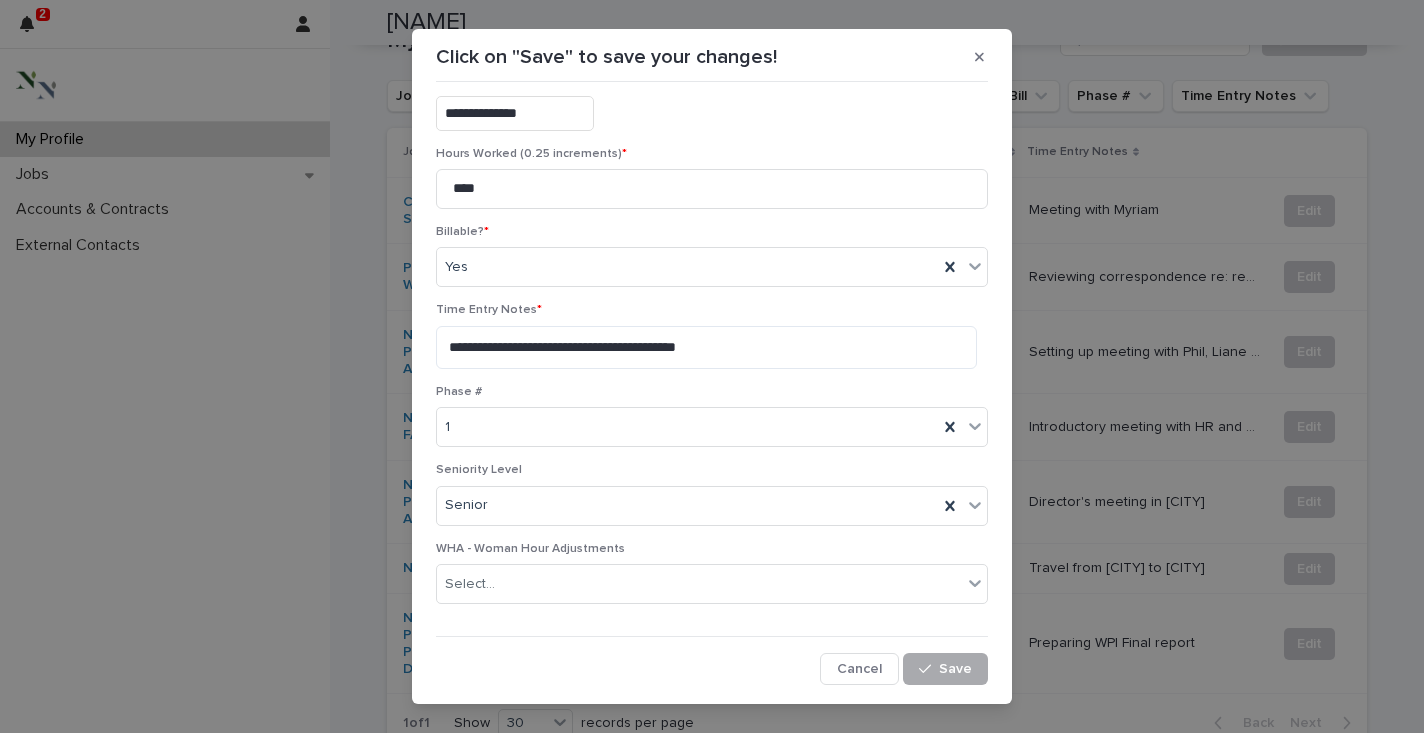 click on "Save" at bounding box center (955, 669) 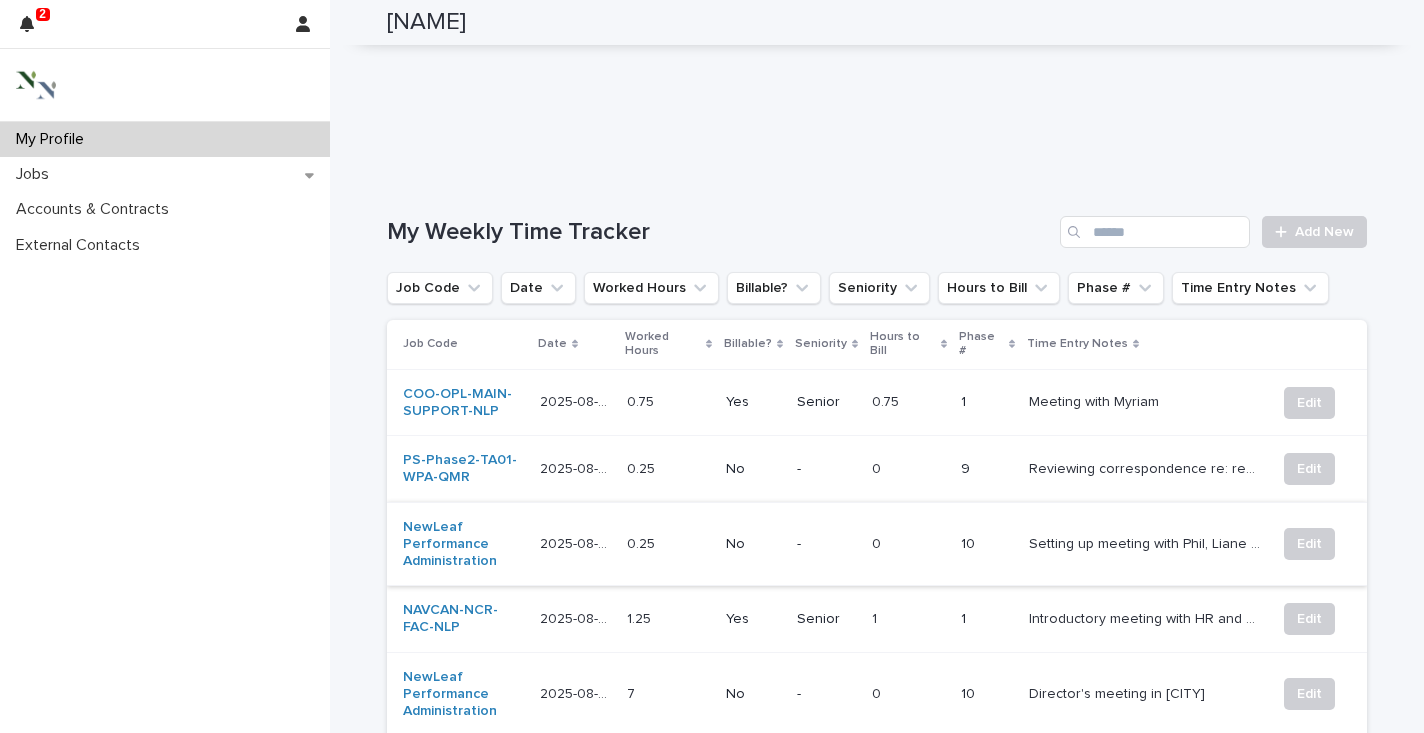 scroll, scrollTop: 626, scrollLeft: 0, axis: vertical 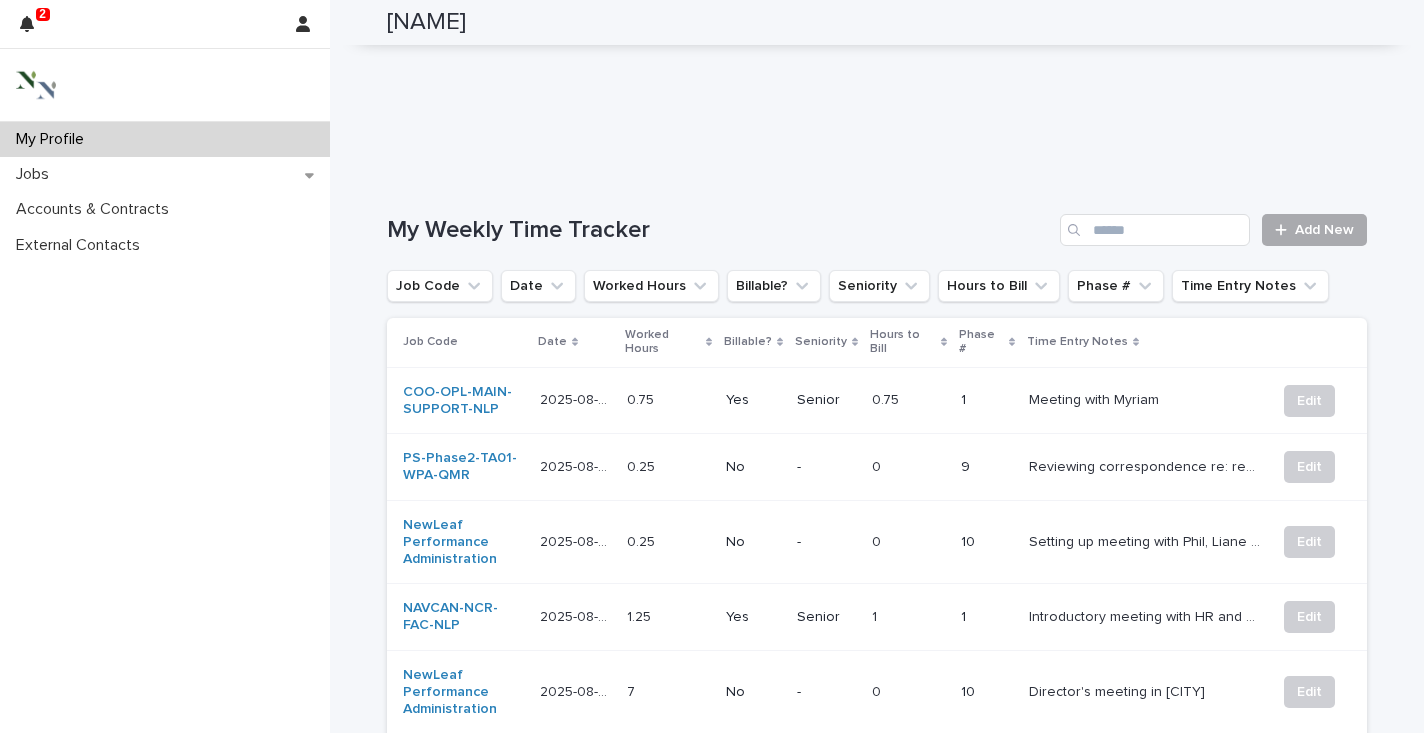 click on "Add New" at bounding box center [1324, 230] 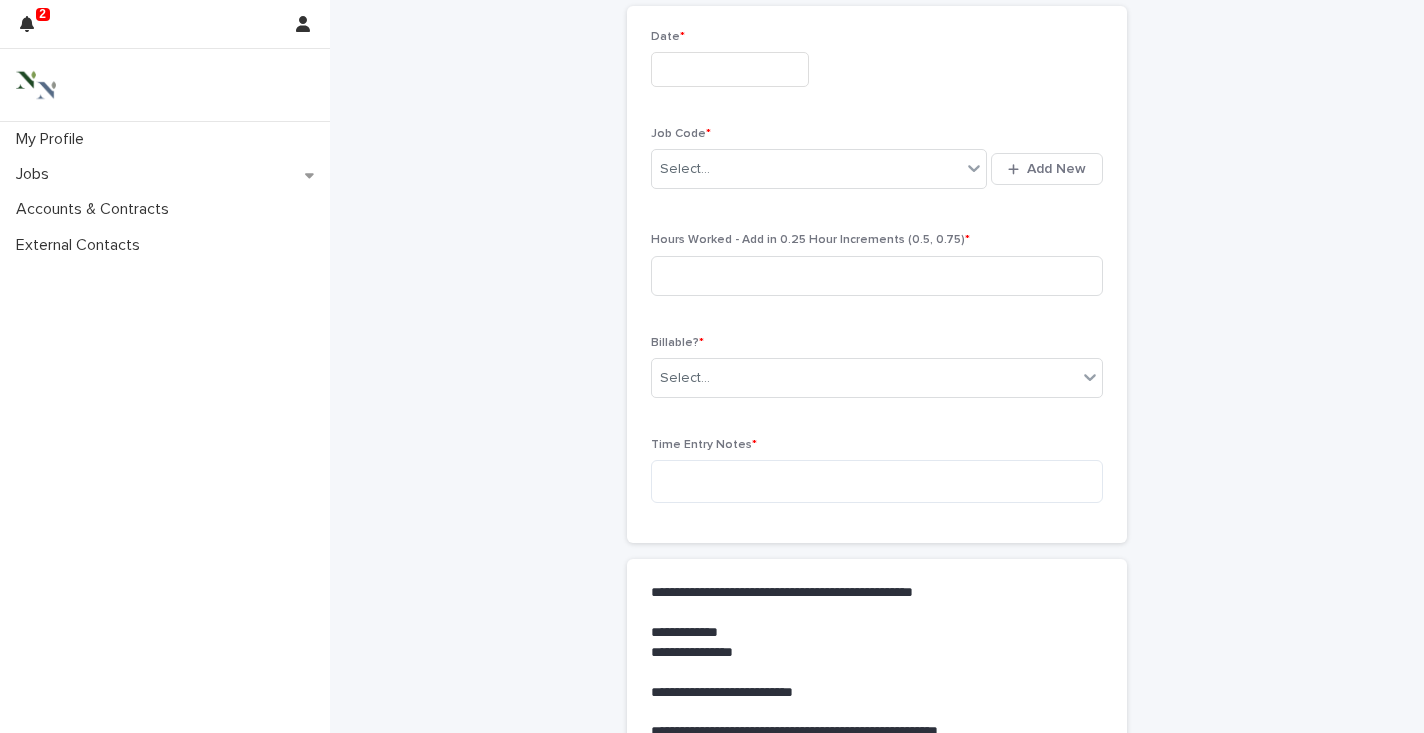 scroll, scrollTop: 0, scrollLeft: 0, axis: both 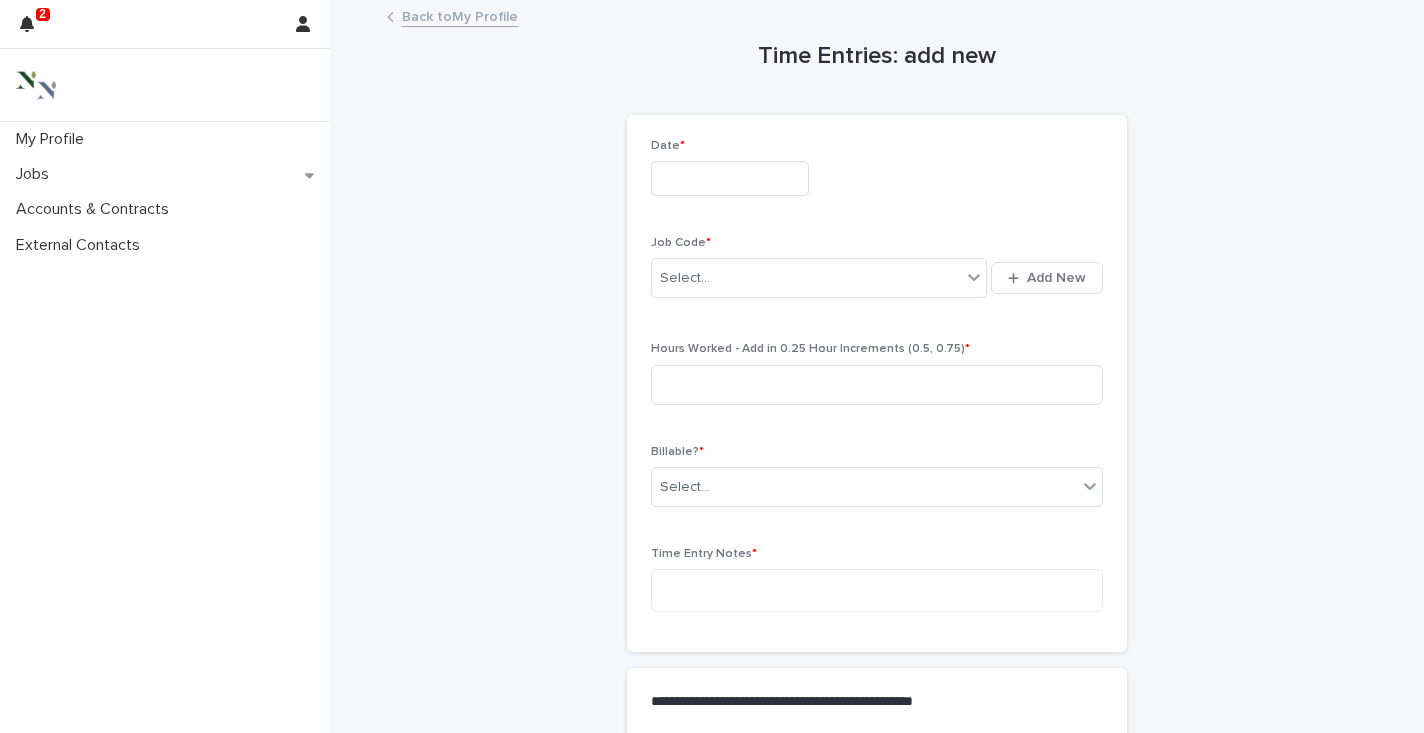 click at bounding box center (730, 178) 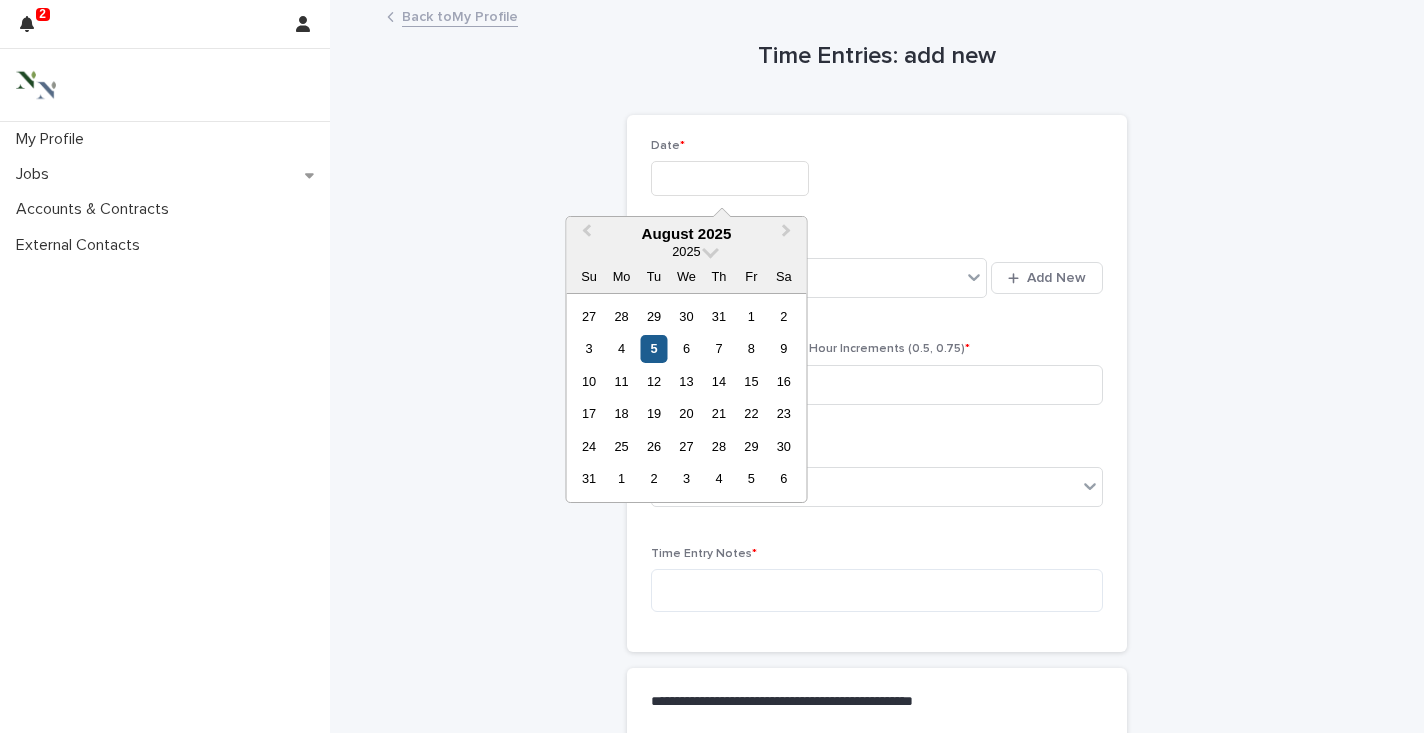 click on "5" at bounding box center [653, 348] 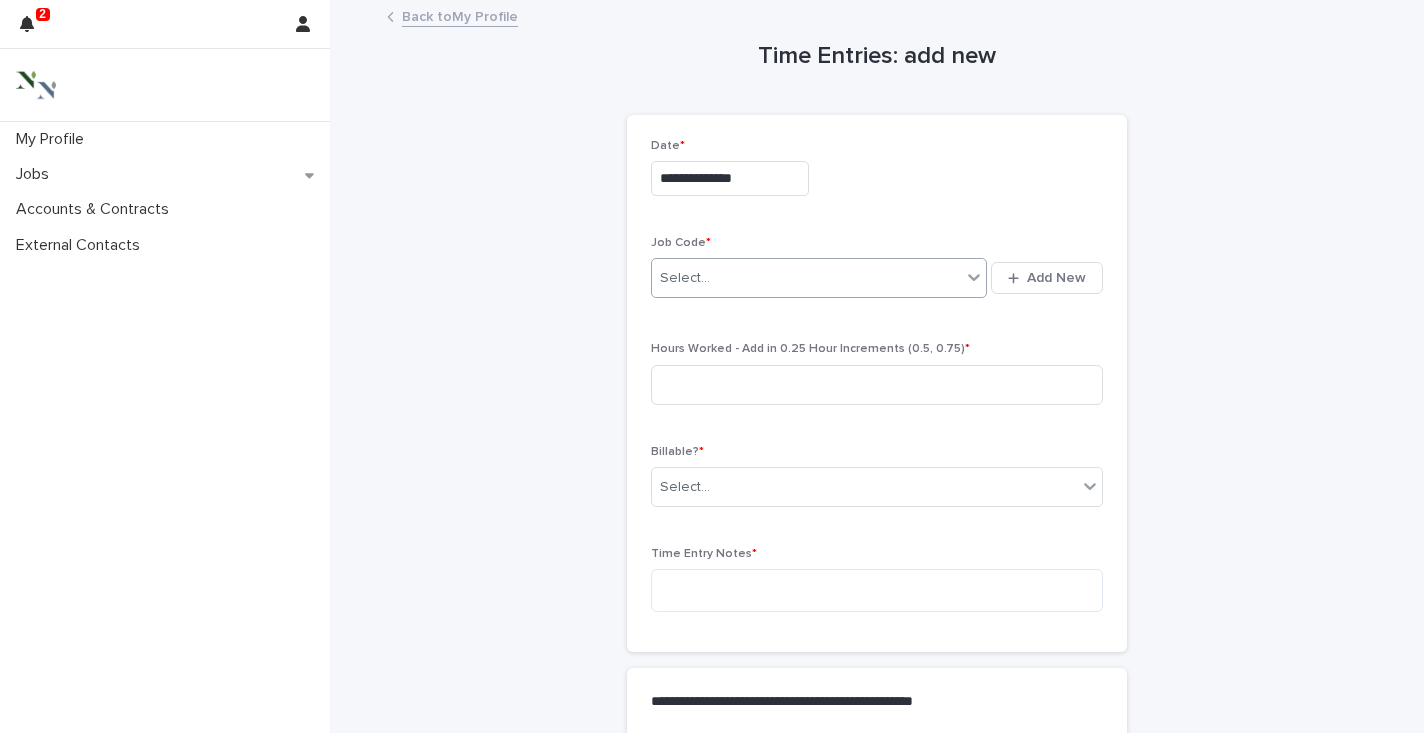click on "Select..." at bounding box center (685, 278) 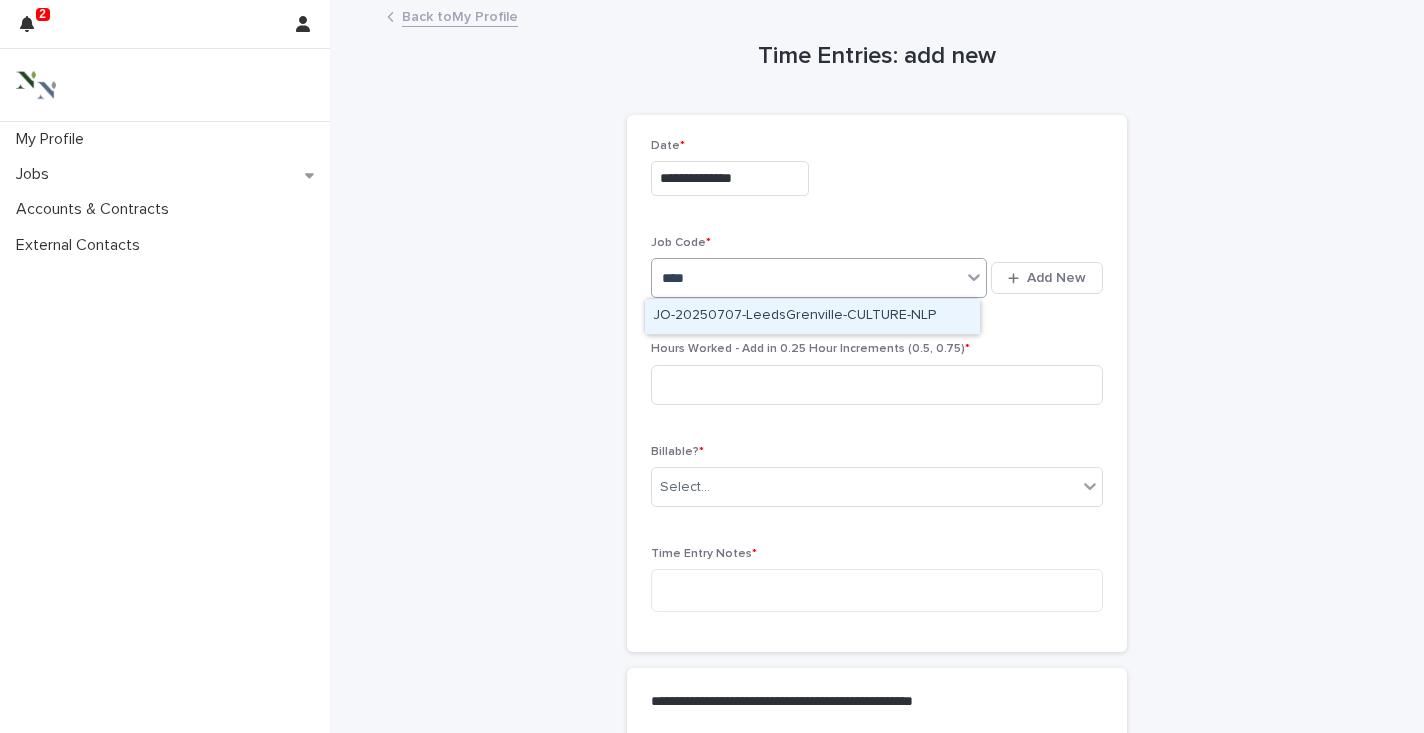 type on "*****" 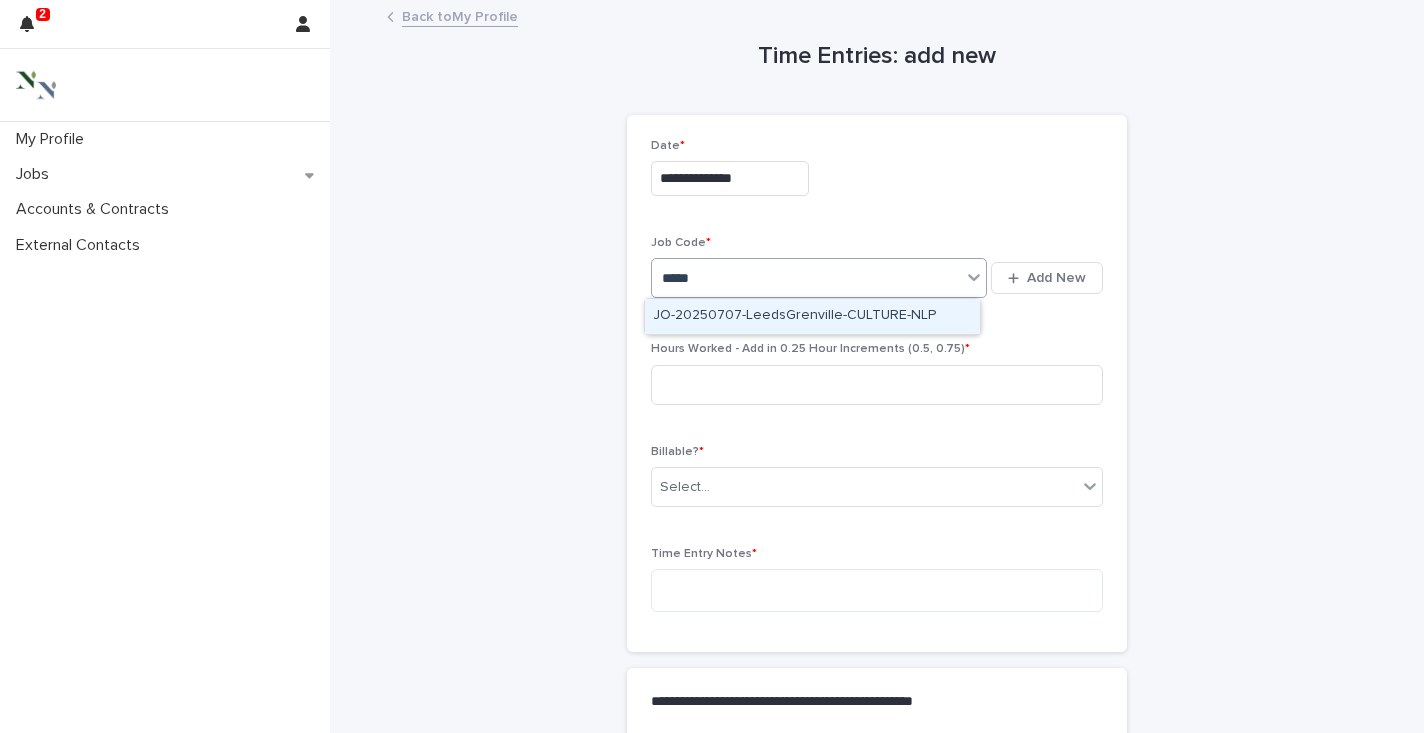 click on "JO-20250707-LeedsGrenville-CULTURE-NLP" at bounding box center [812, 316] 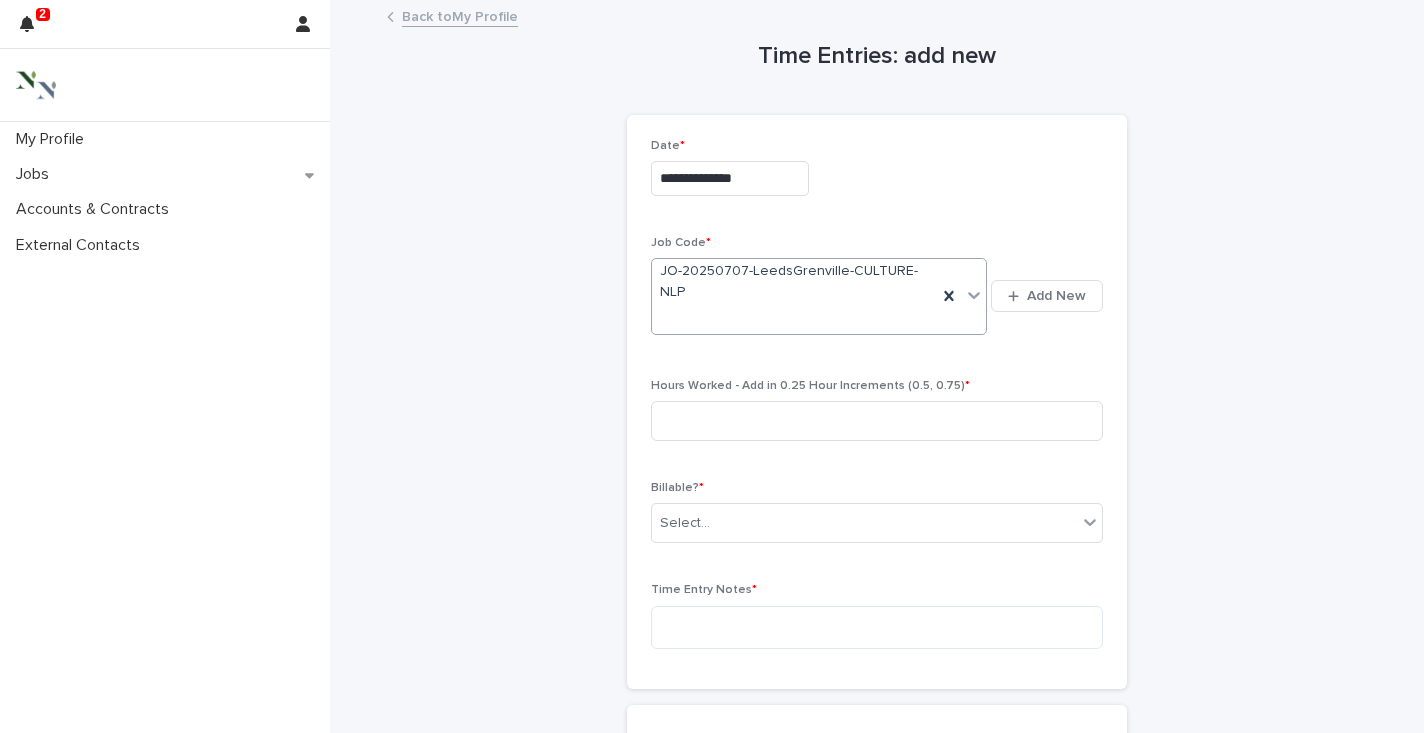 click on "Hours Worked - Add in 0.25 Hour Increments (0.5, 0.75)  *" at bounding box center (877, 386) 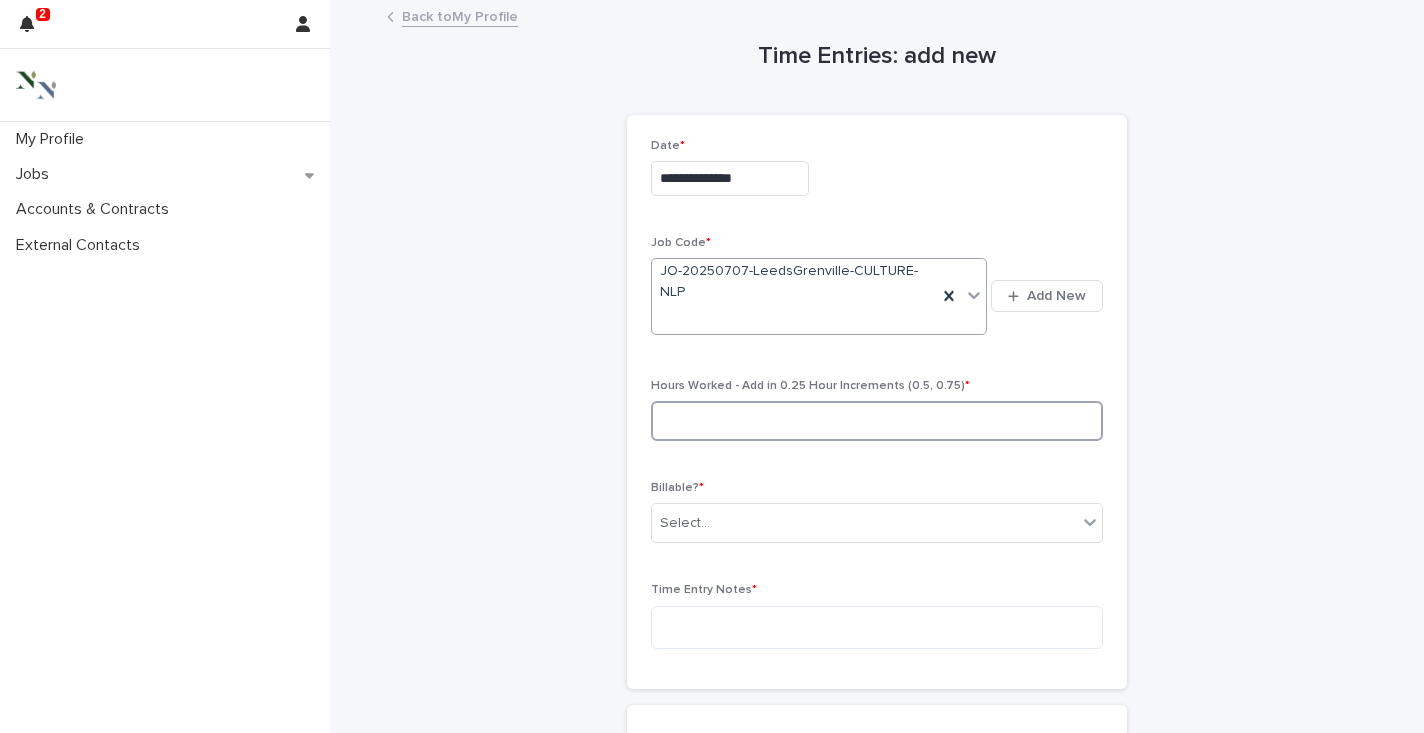 click at bounding box center (877, 421) 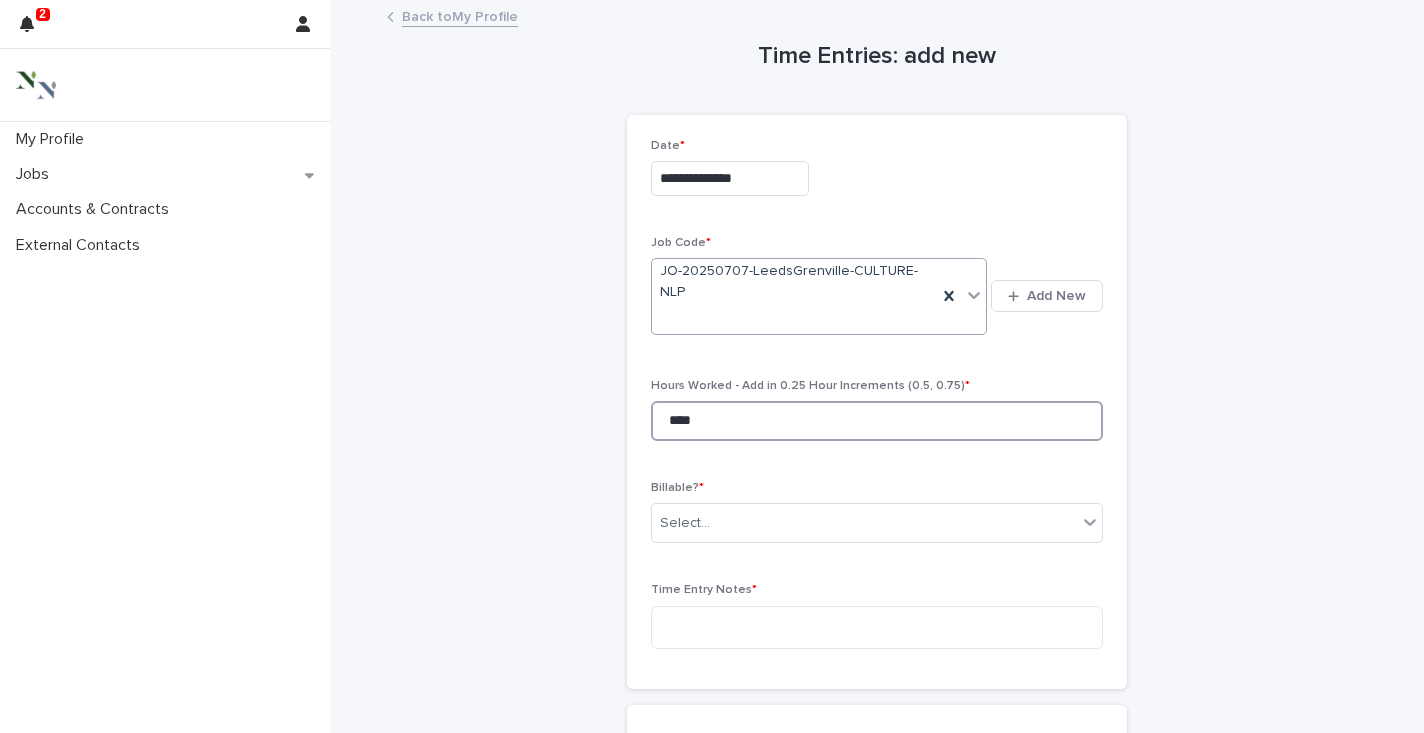 type on "****" 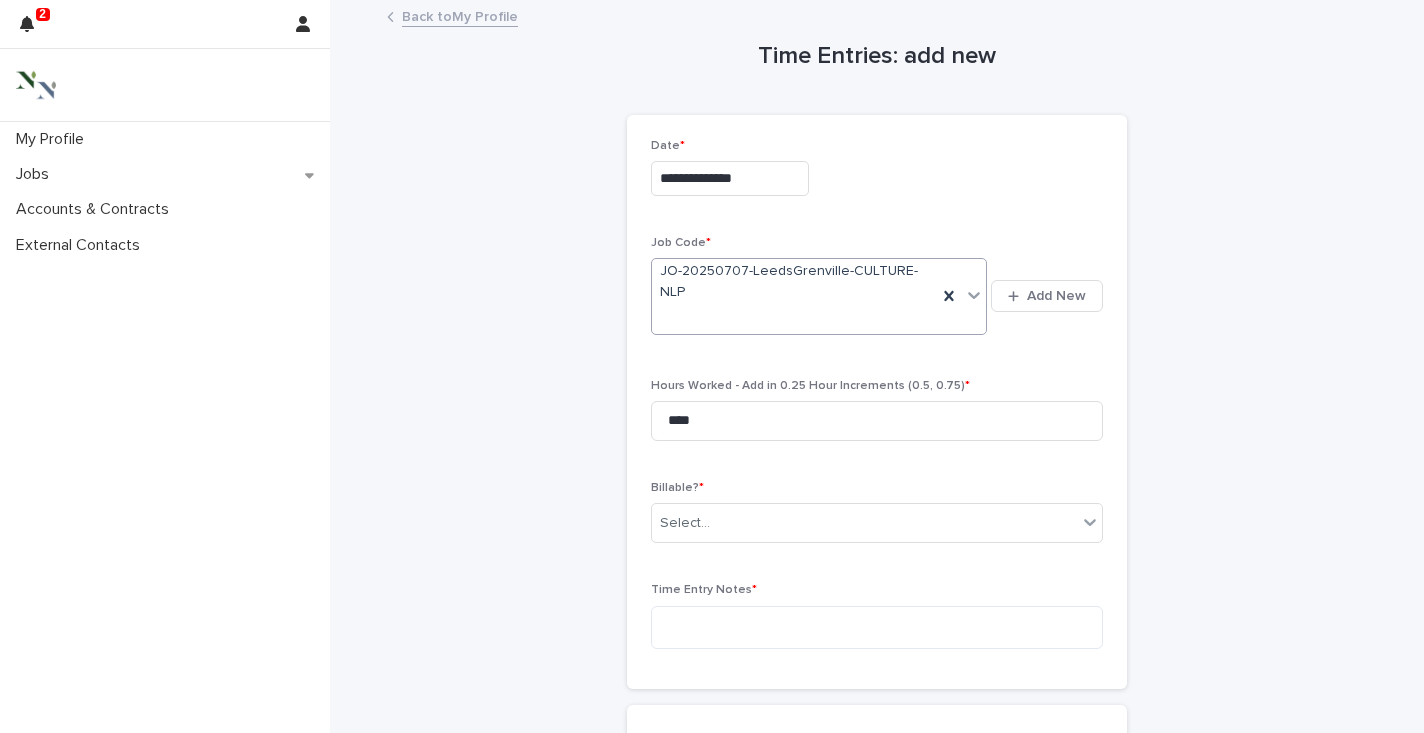 click on "Billable? * Select..." at bounding box center (877, 520) 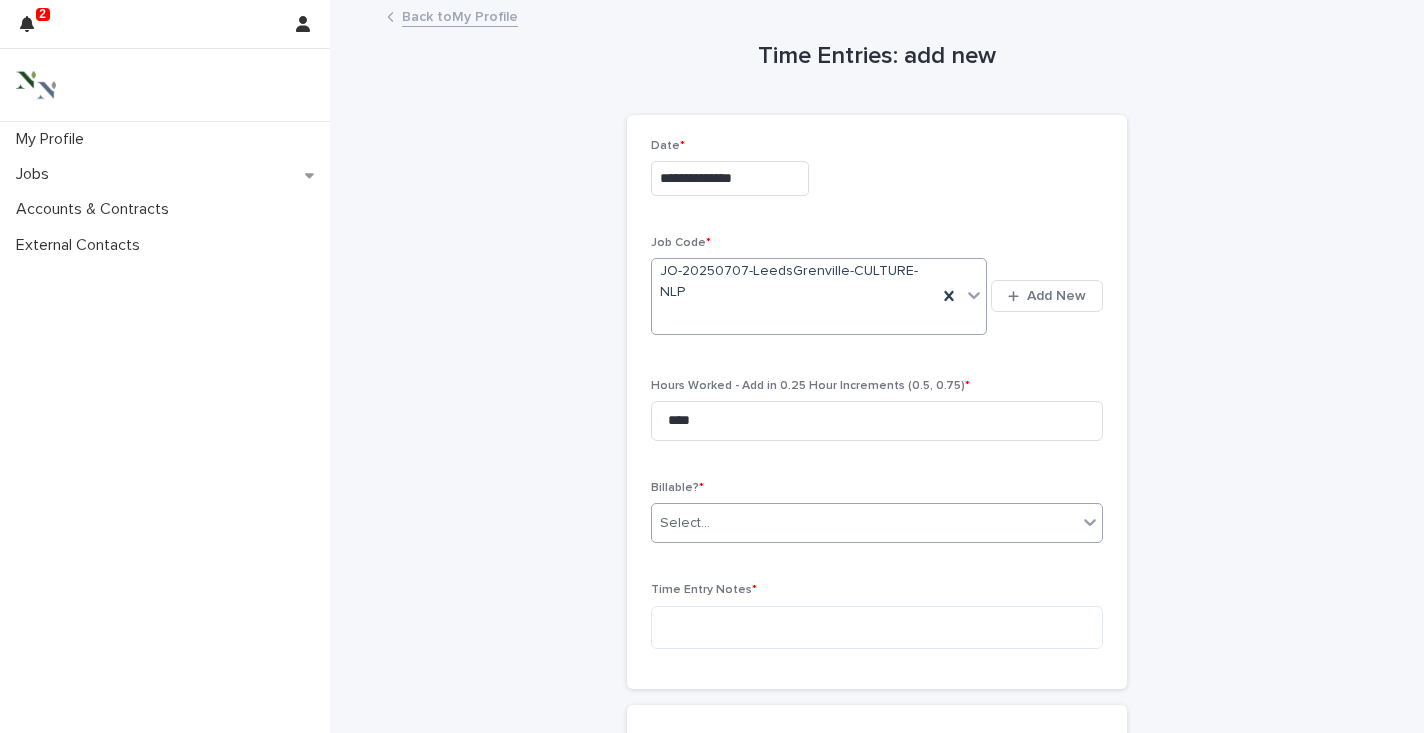 click on "Select..." at bounding box center (685, 523) 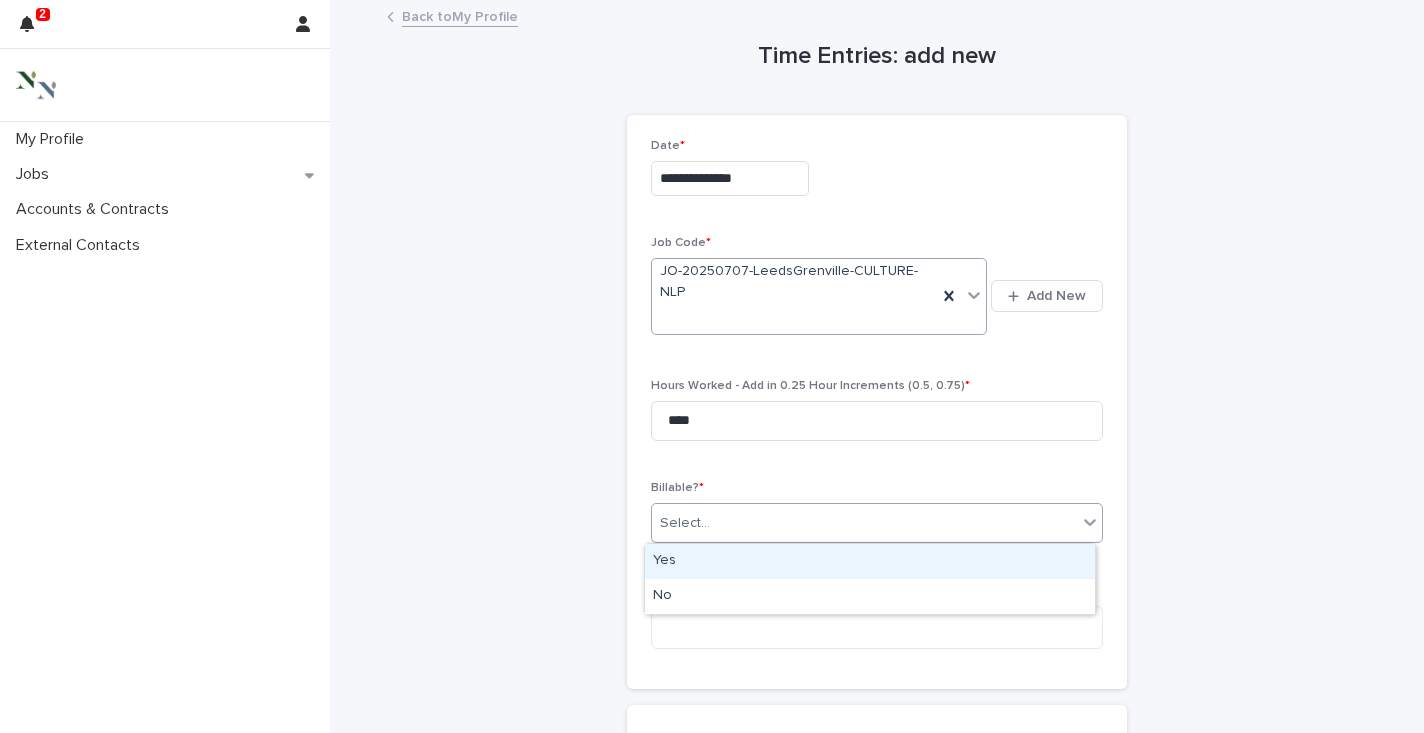 click on "Yes" at bounding box center (870, 561) 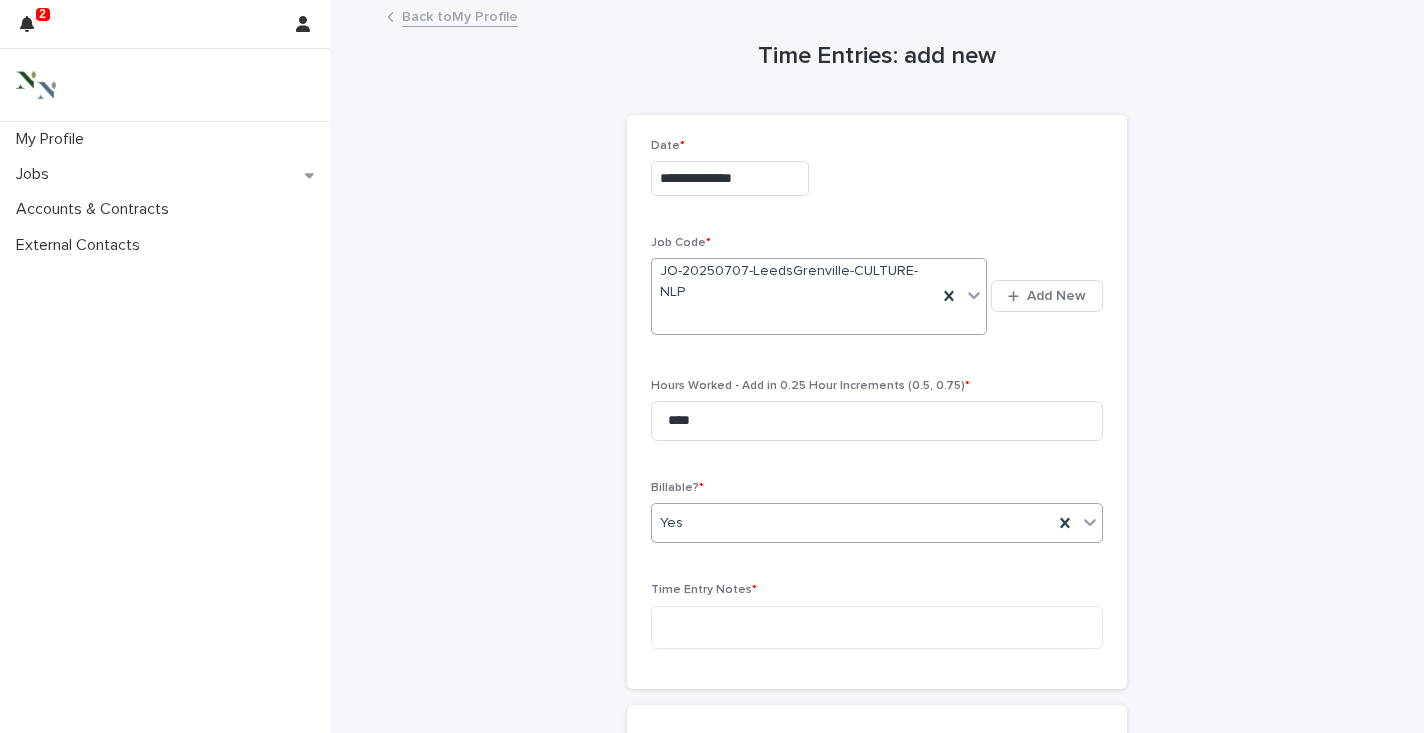 click on "Yes" at bounding box center [852, 523] 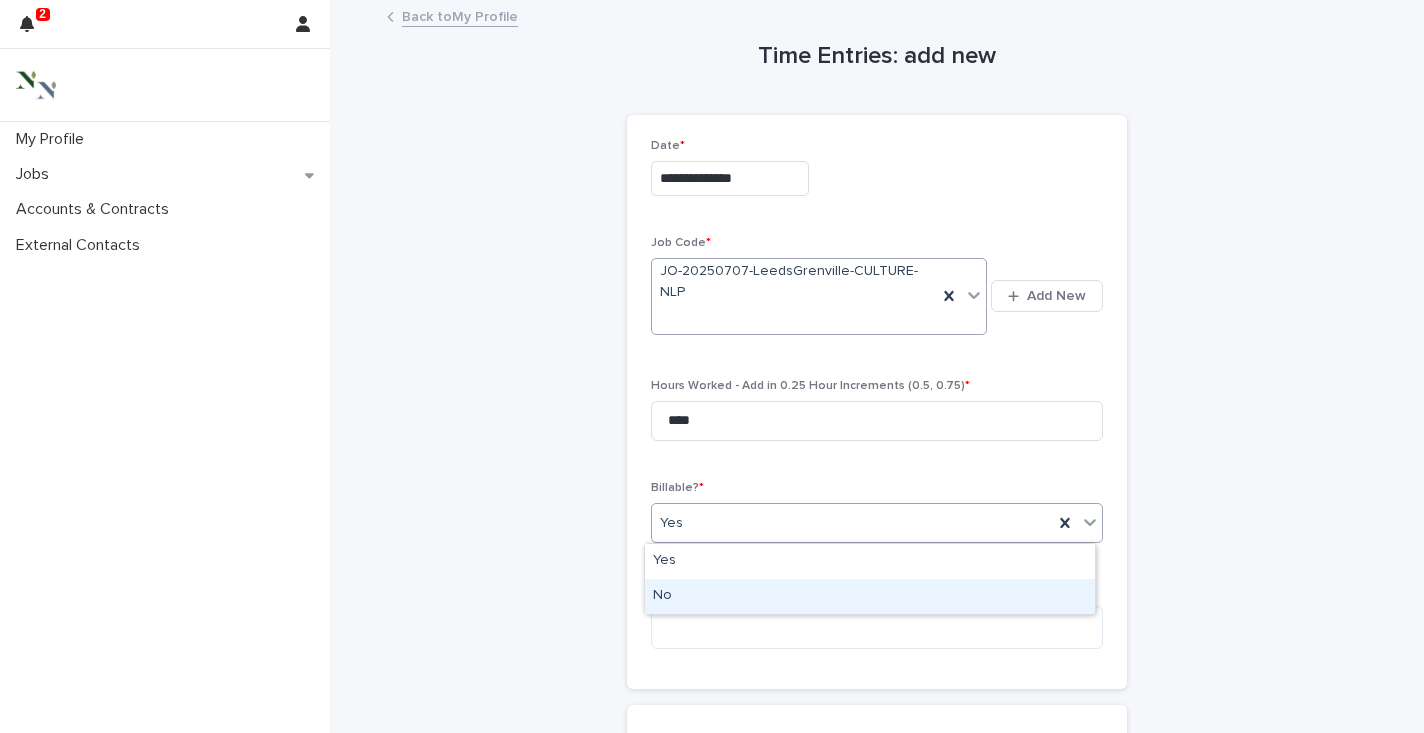 click on "No" at bounding box center (870, 596) 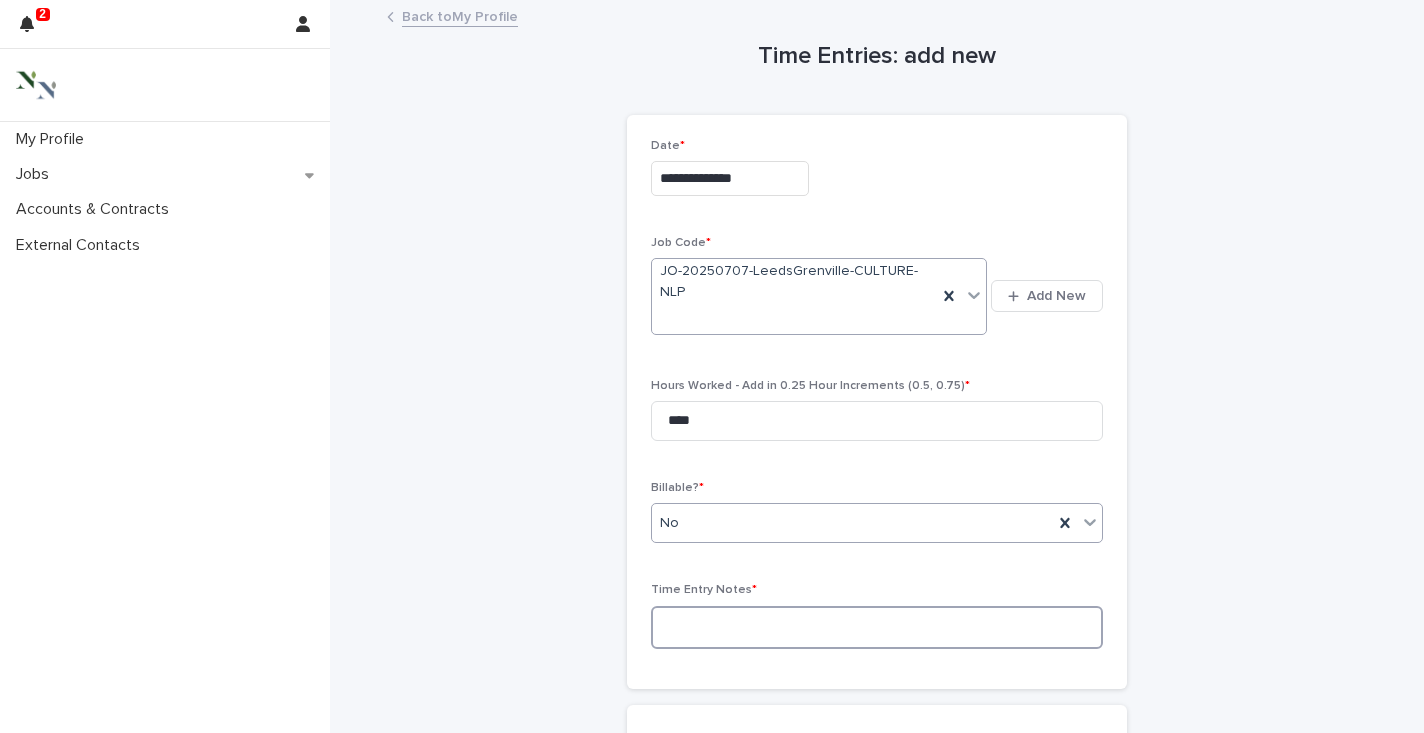click at bounding box center (877, 627) 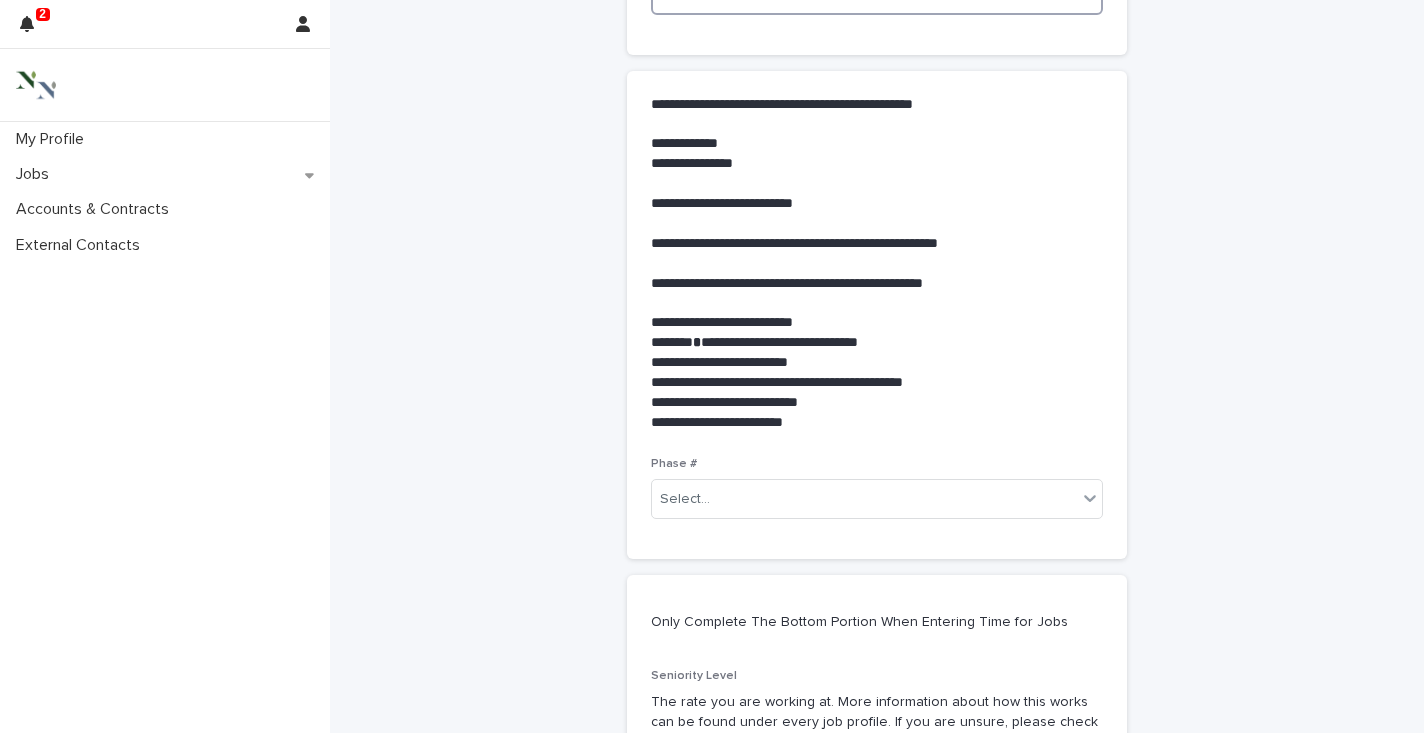scroll, scrollTop: 669, scrollLeft: 0, axis: vertical 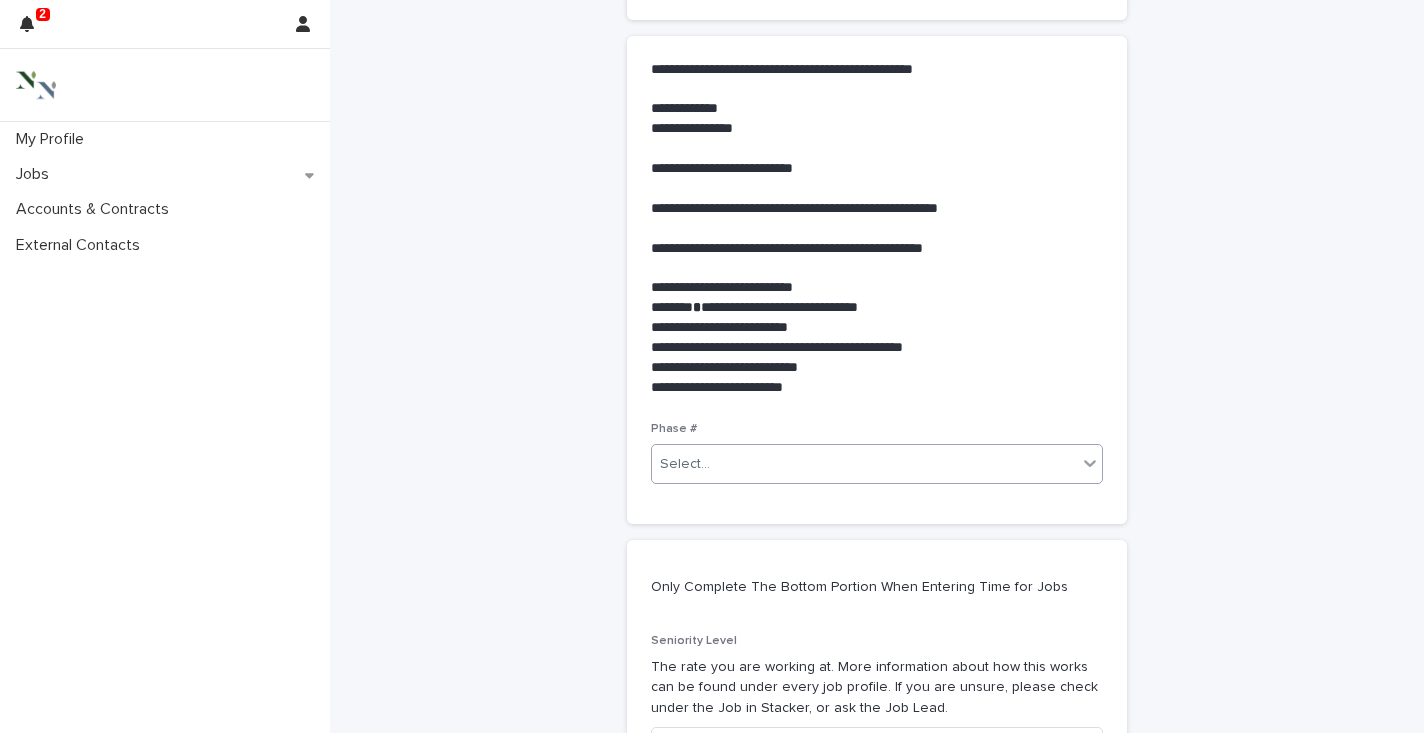 type on "**********" 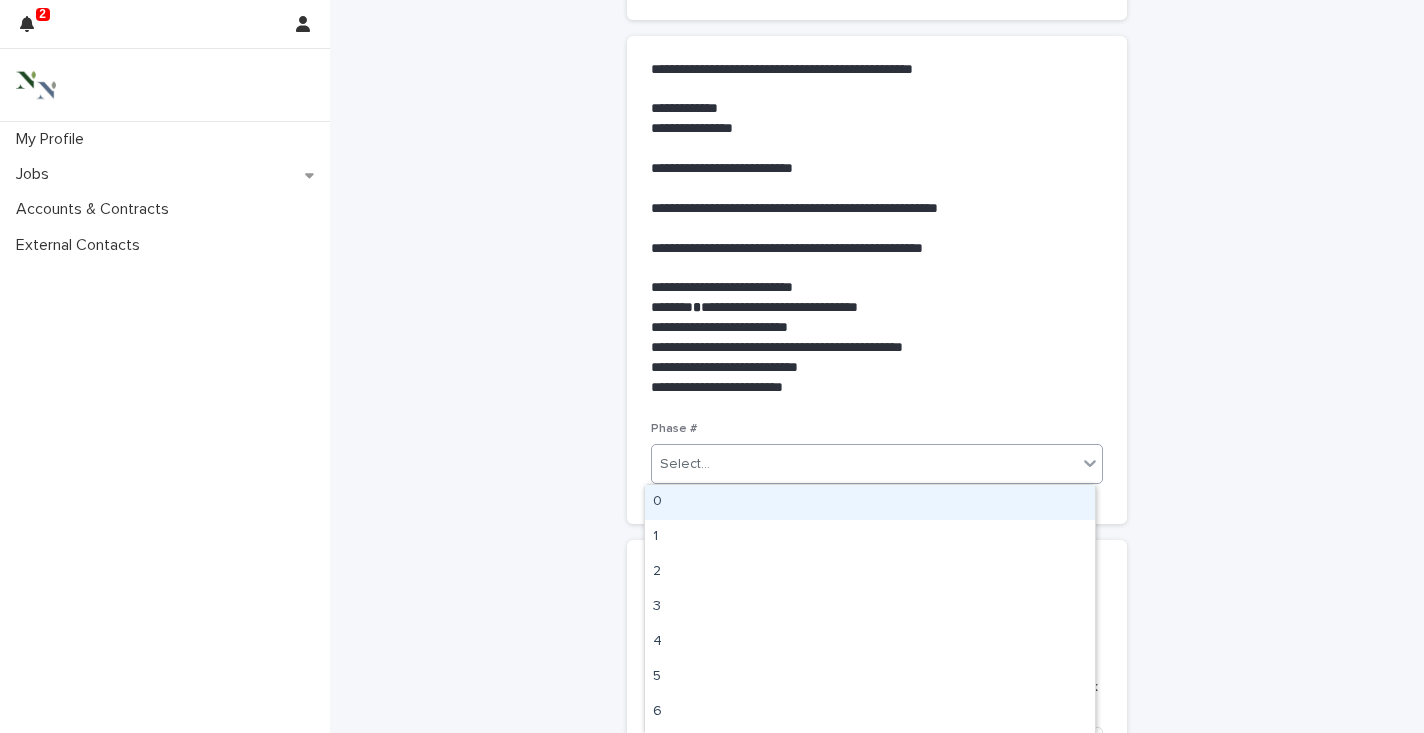 click on "0" at bounding box center [870, 502] 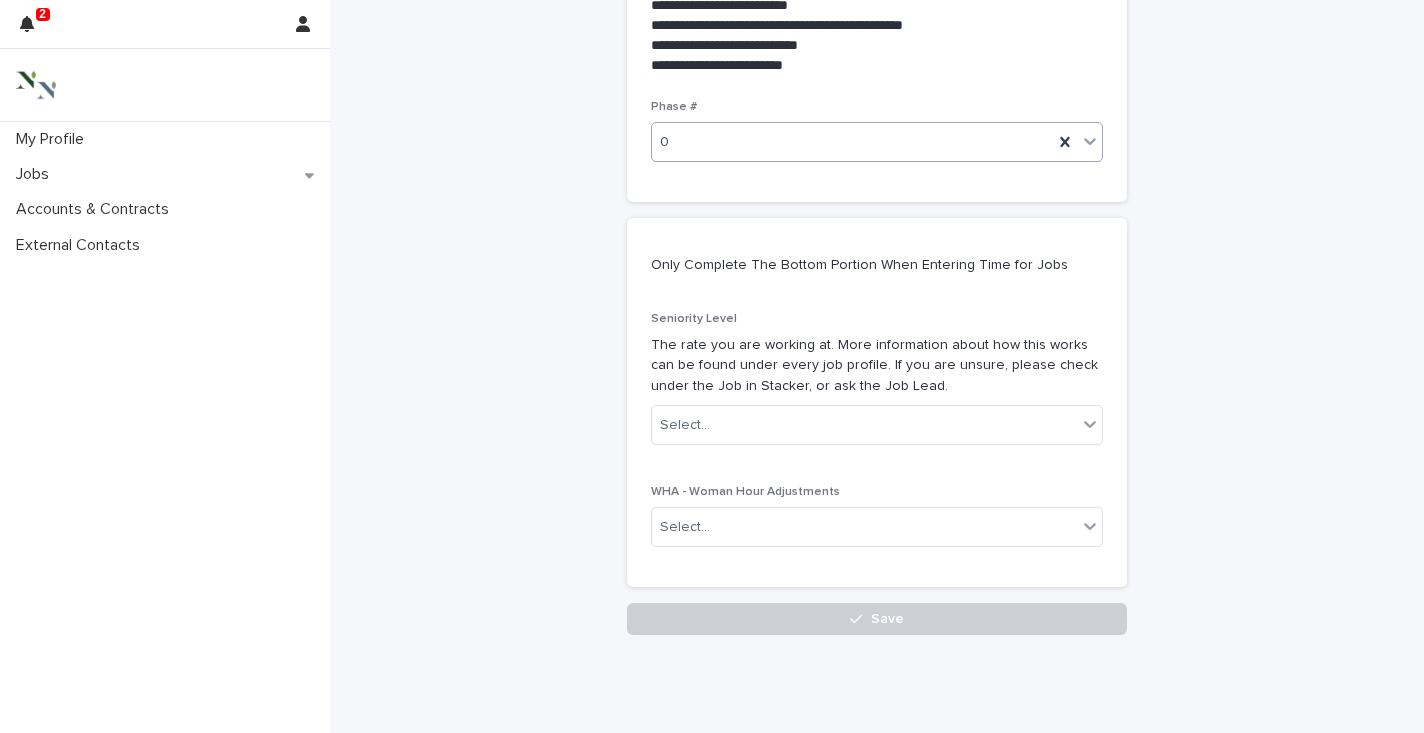 scroll, scrollTop: 1050, scrollLeft: 0, axis: vertical 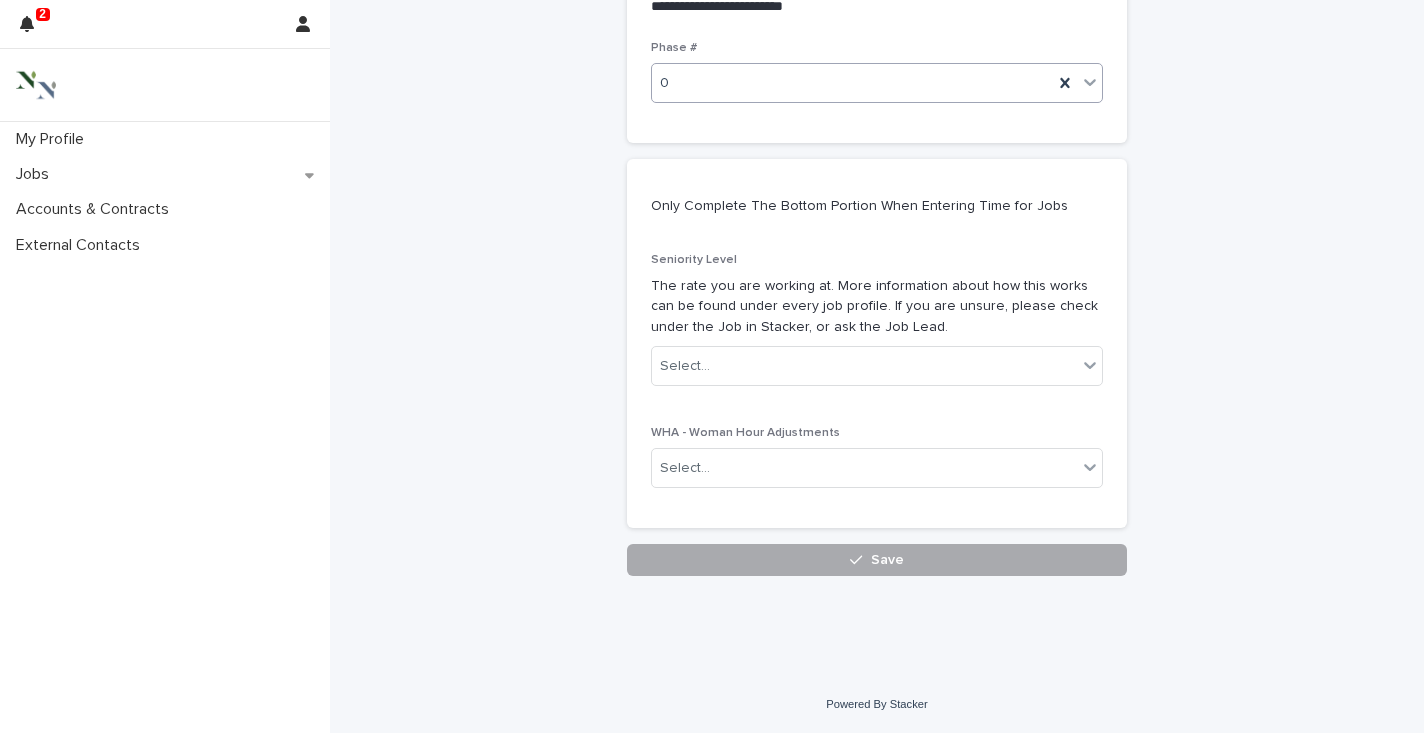 click on "Save" at bounding box center [877, 560] 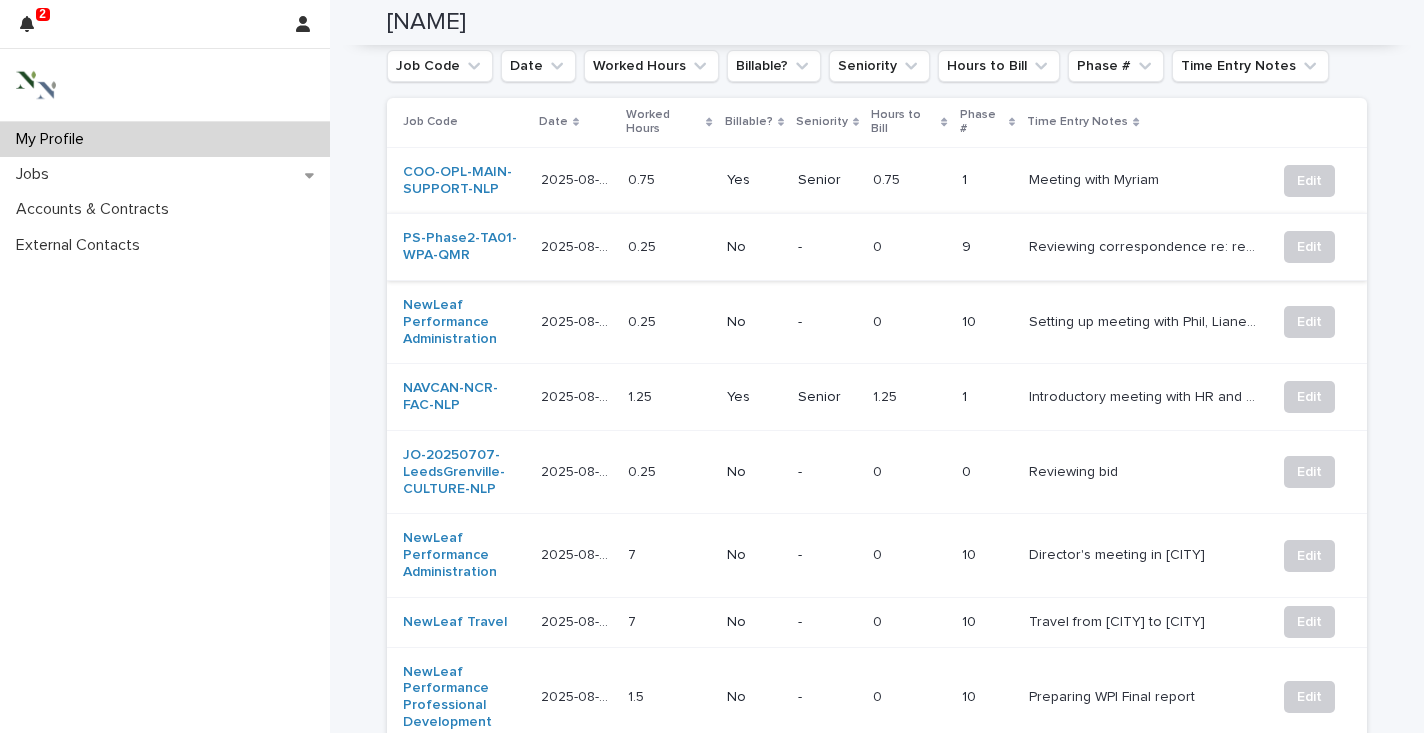 scroll, scrollTop: 850, scrollLeft: 0, axis: vertical 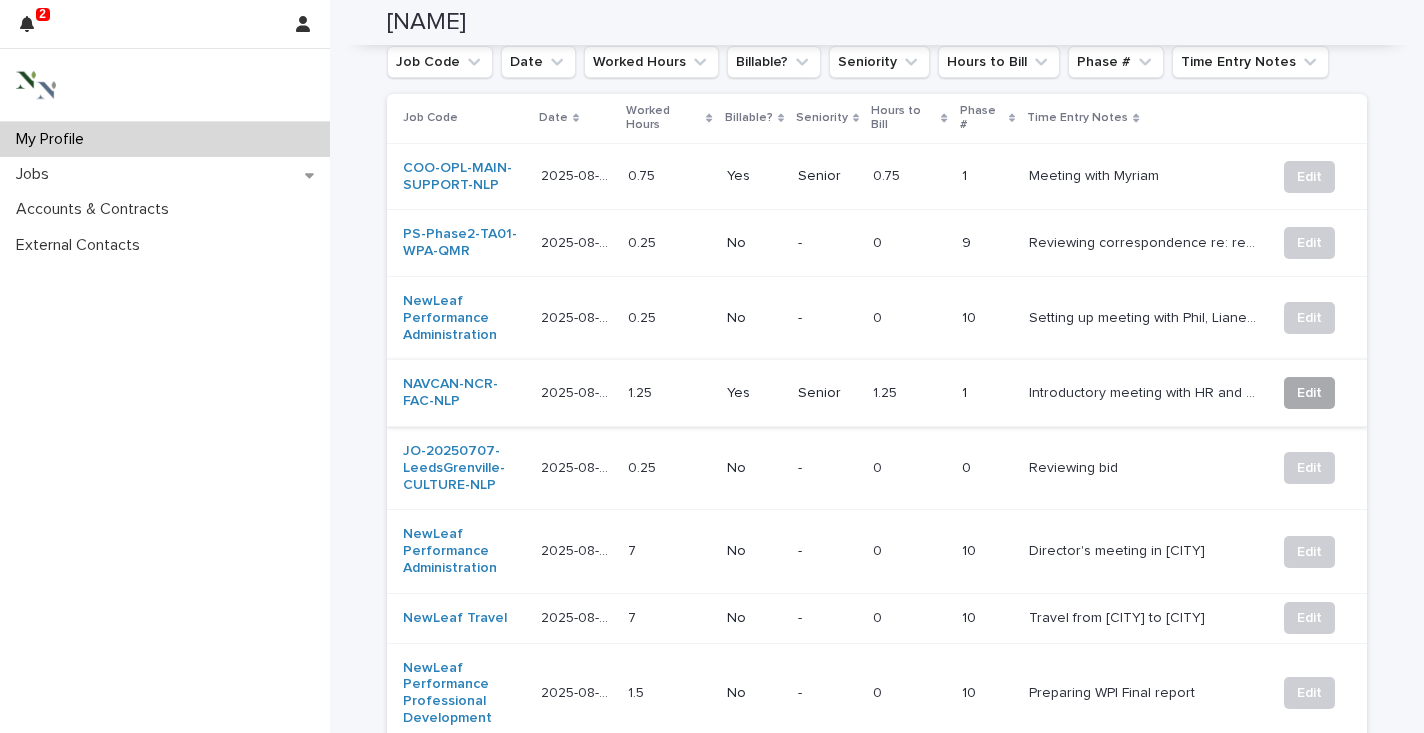 click on "Edit" at bounding box center [1309, 393] 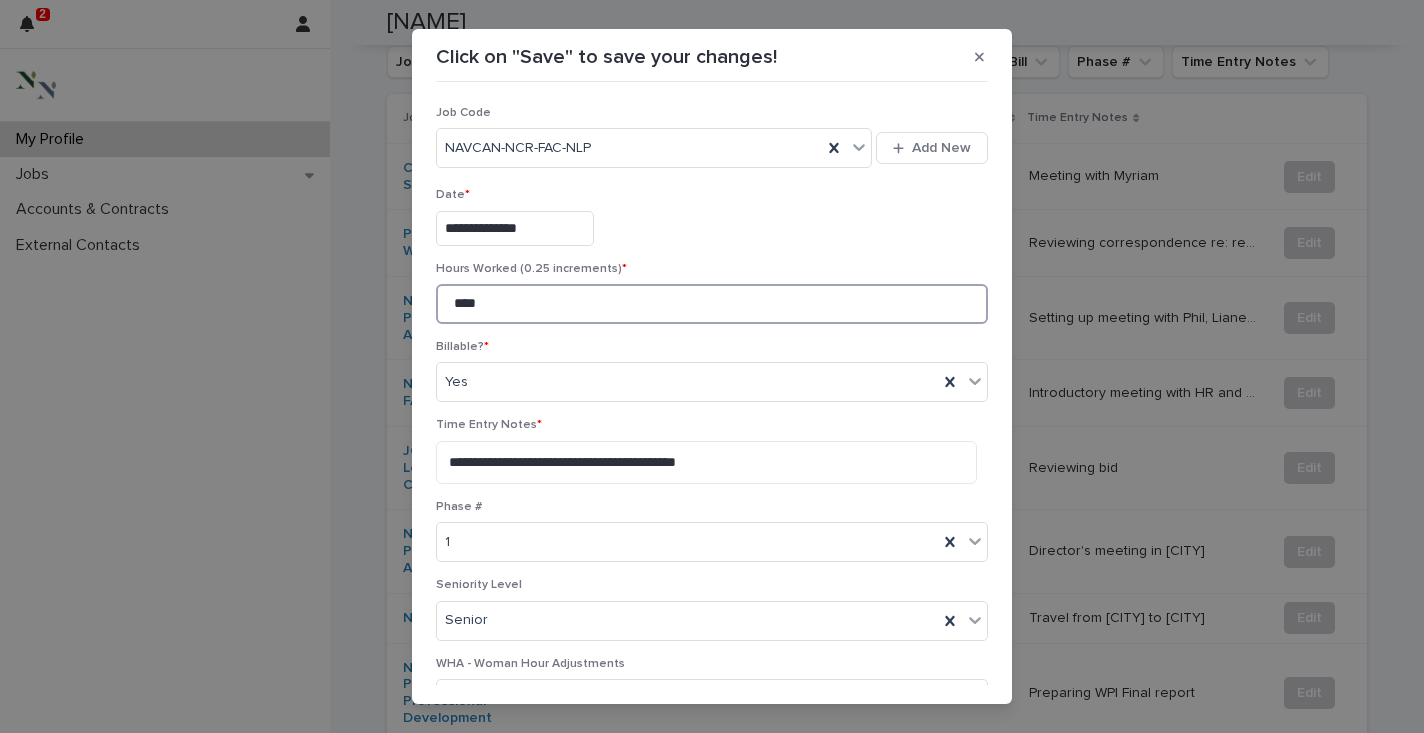 click on "****" at bounding box center (712, 304) 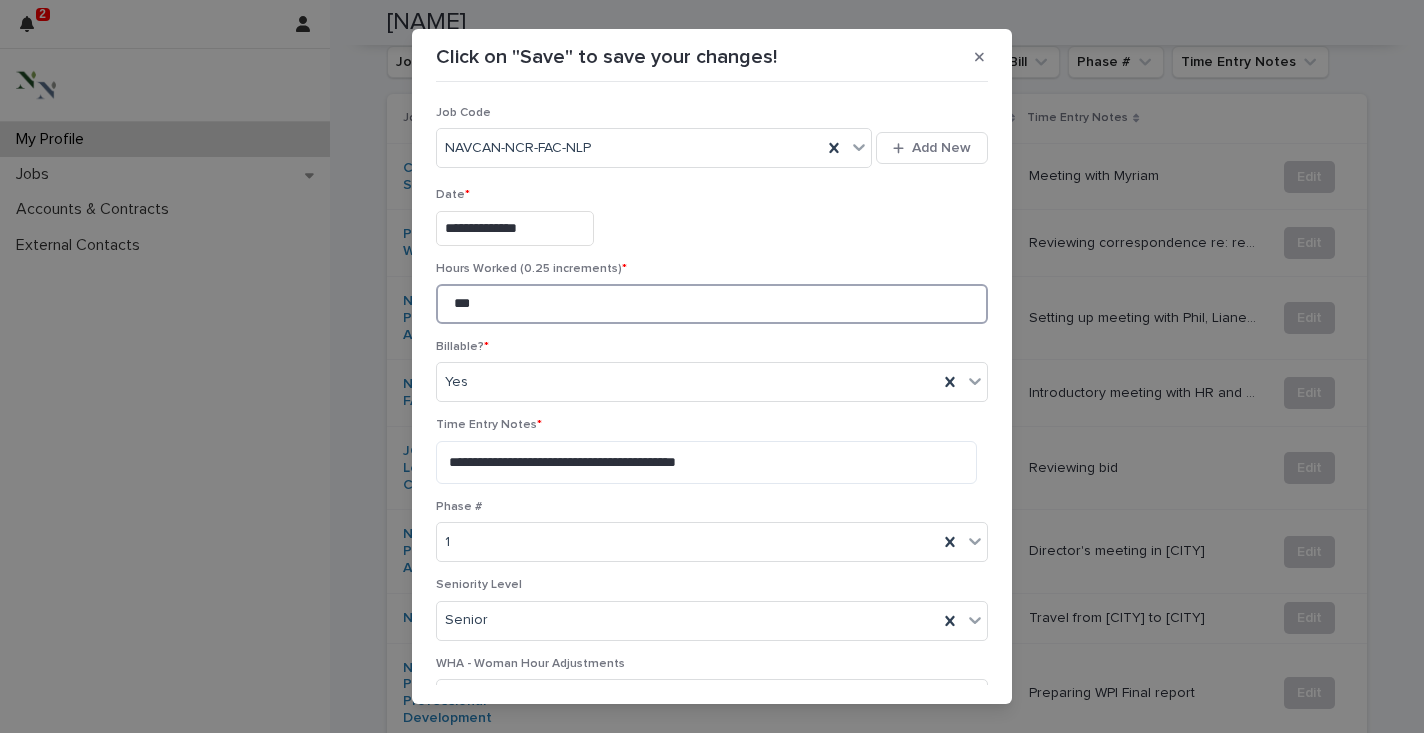 type on "****" 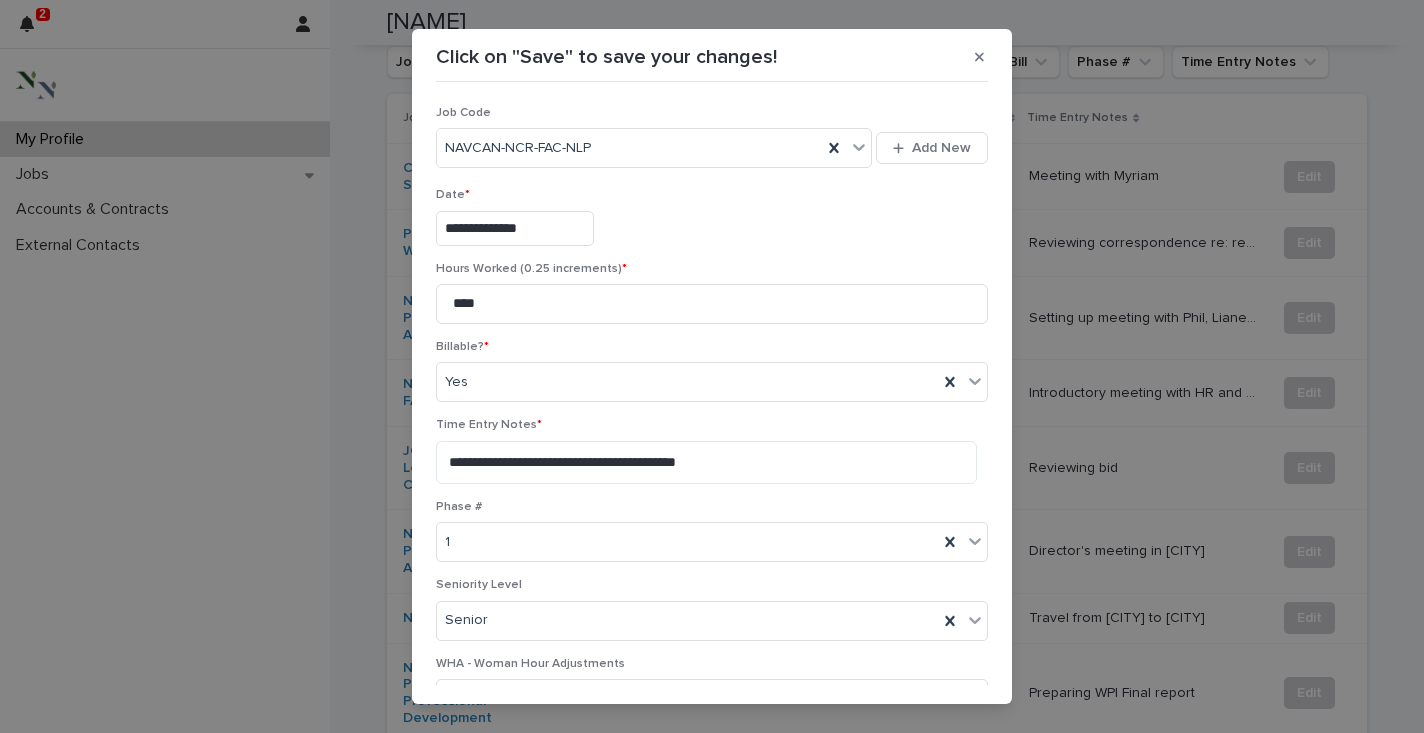 scroll, scrollTop: 115, scrollLeft: 0, axis: vertical 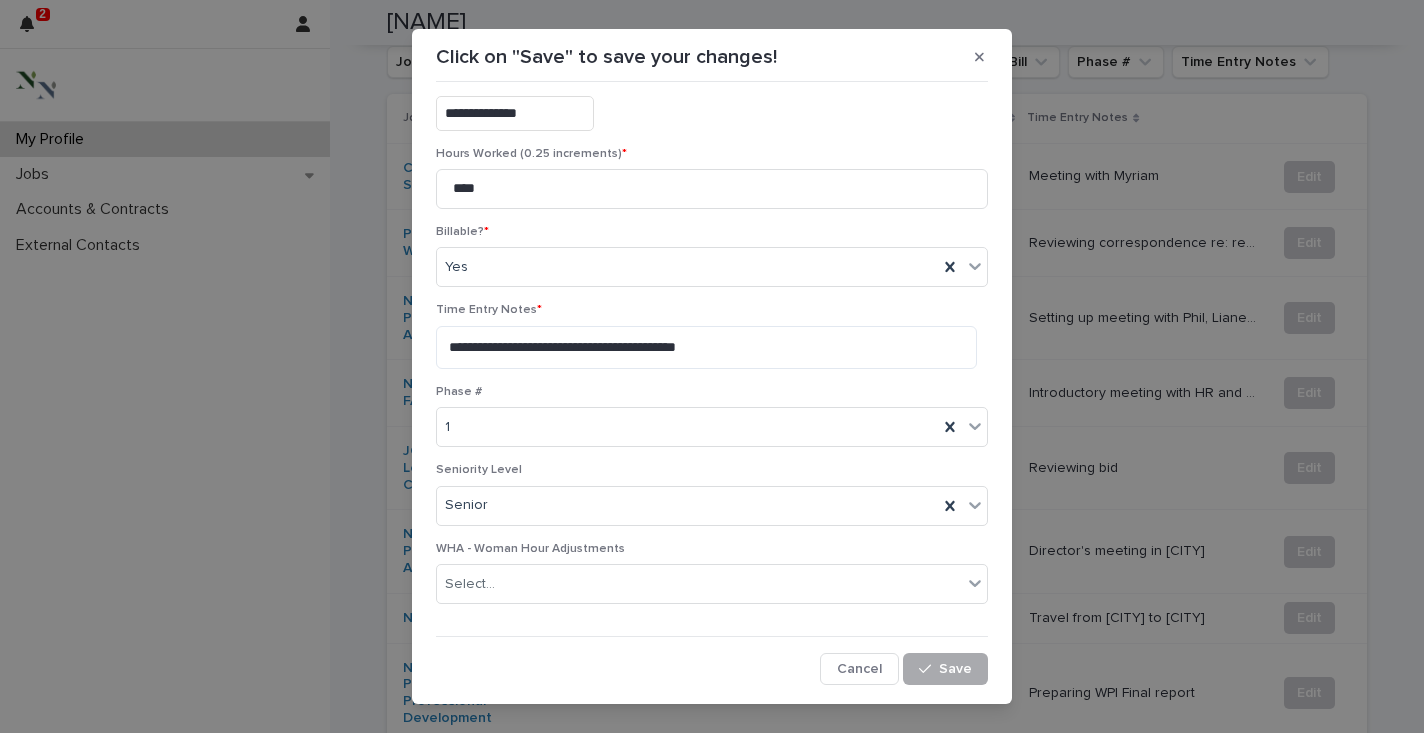click at bounding box center (929, 669) 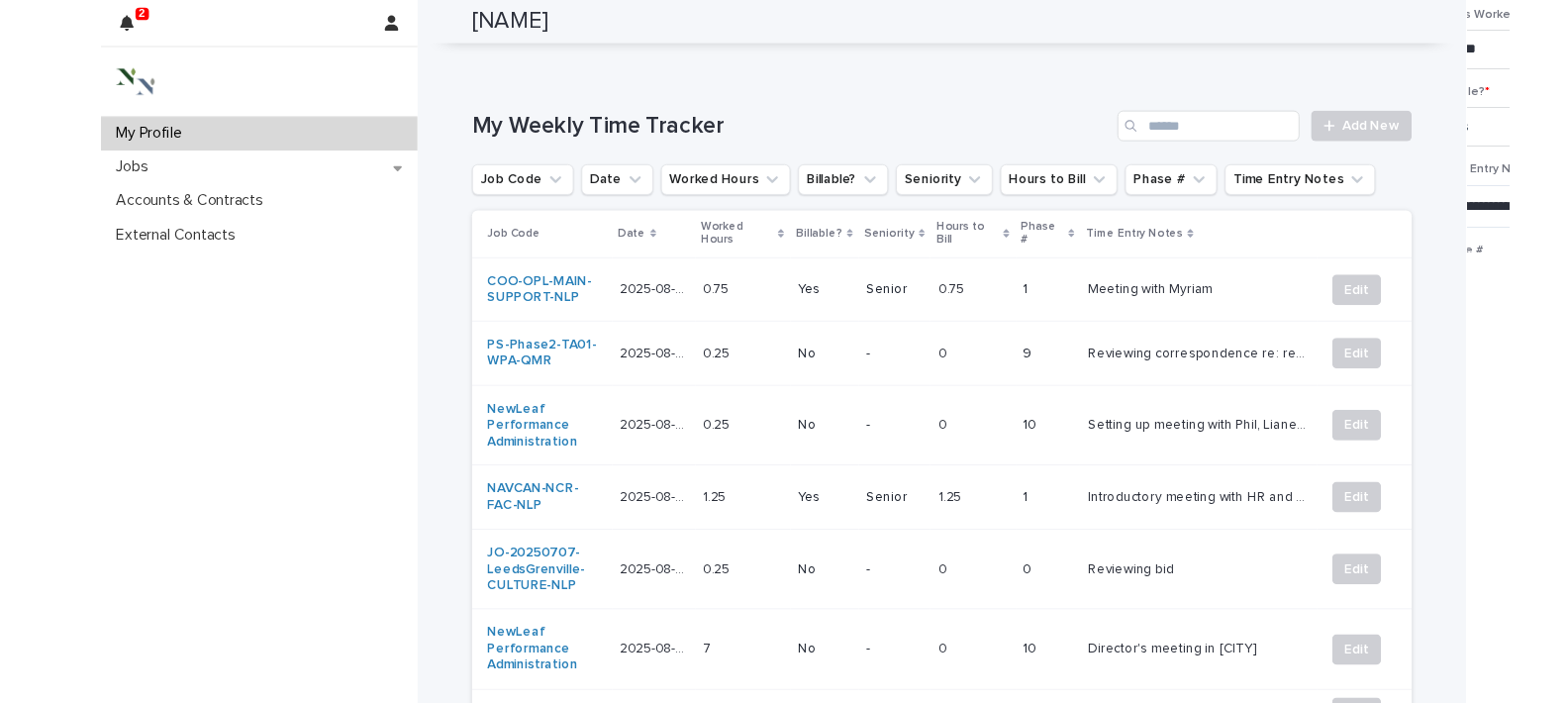 scroll, scrollTop: 718, scrollLeft: 0, axis: vertical 